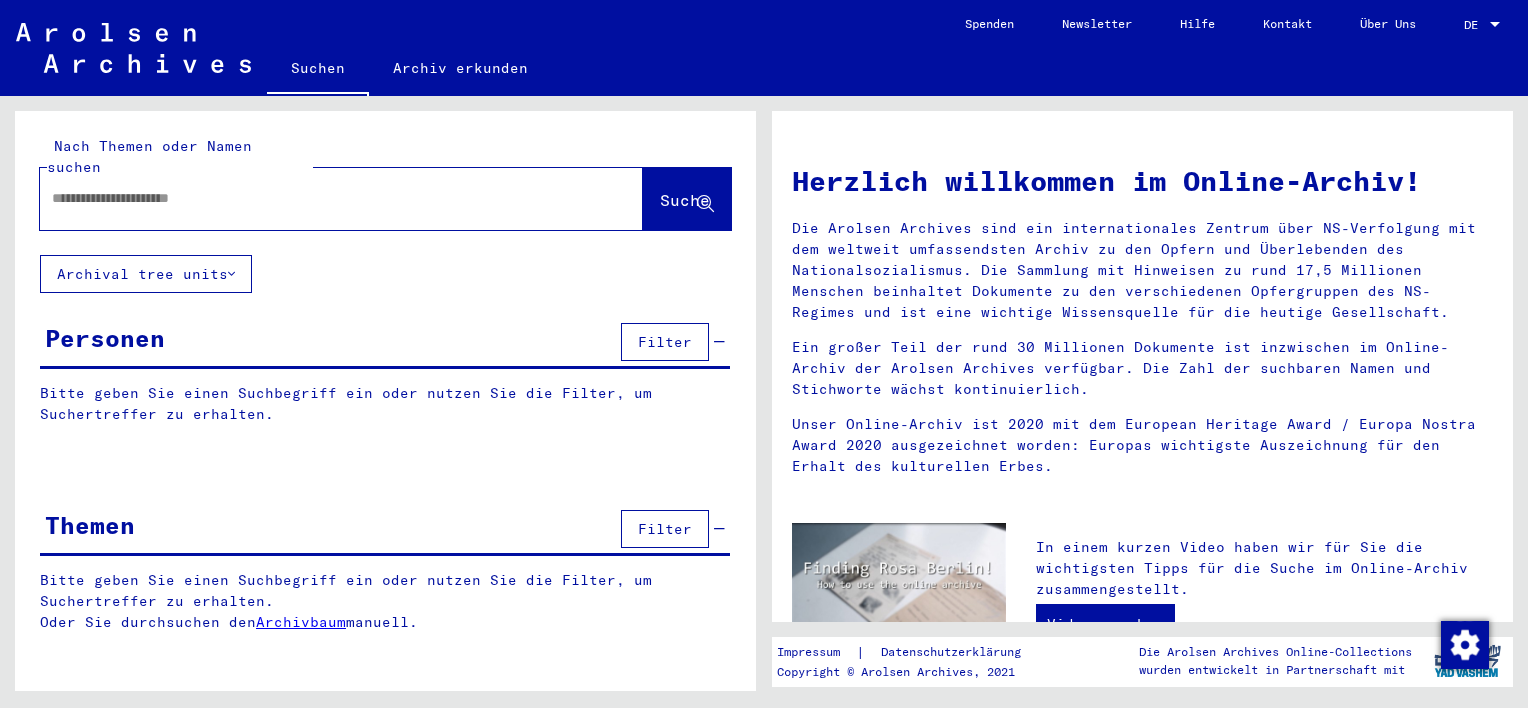 scroll, scrollTop: 0, scrollLeft: 0, axis: both 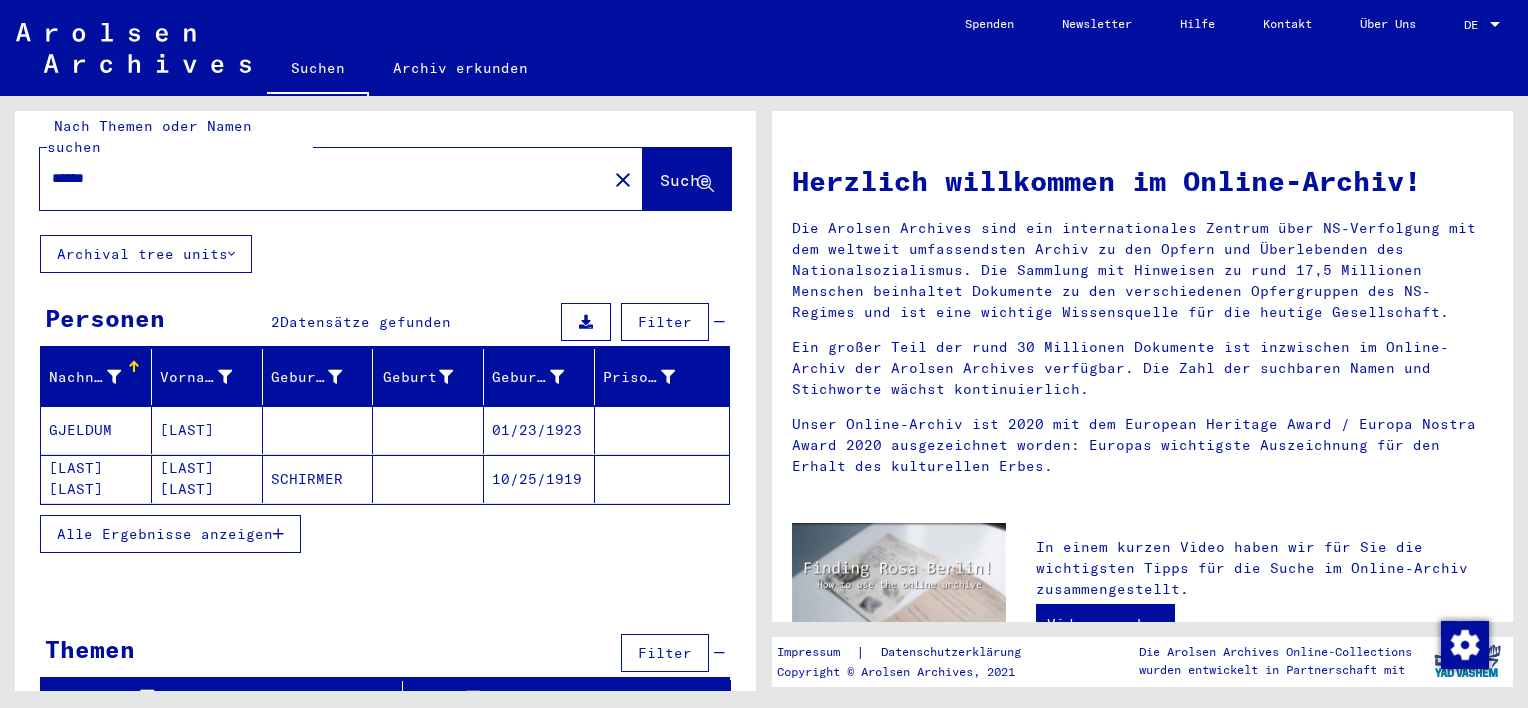click on "Alle Ergebnisse anzeigen" at bounding box center (165, 534) 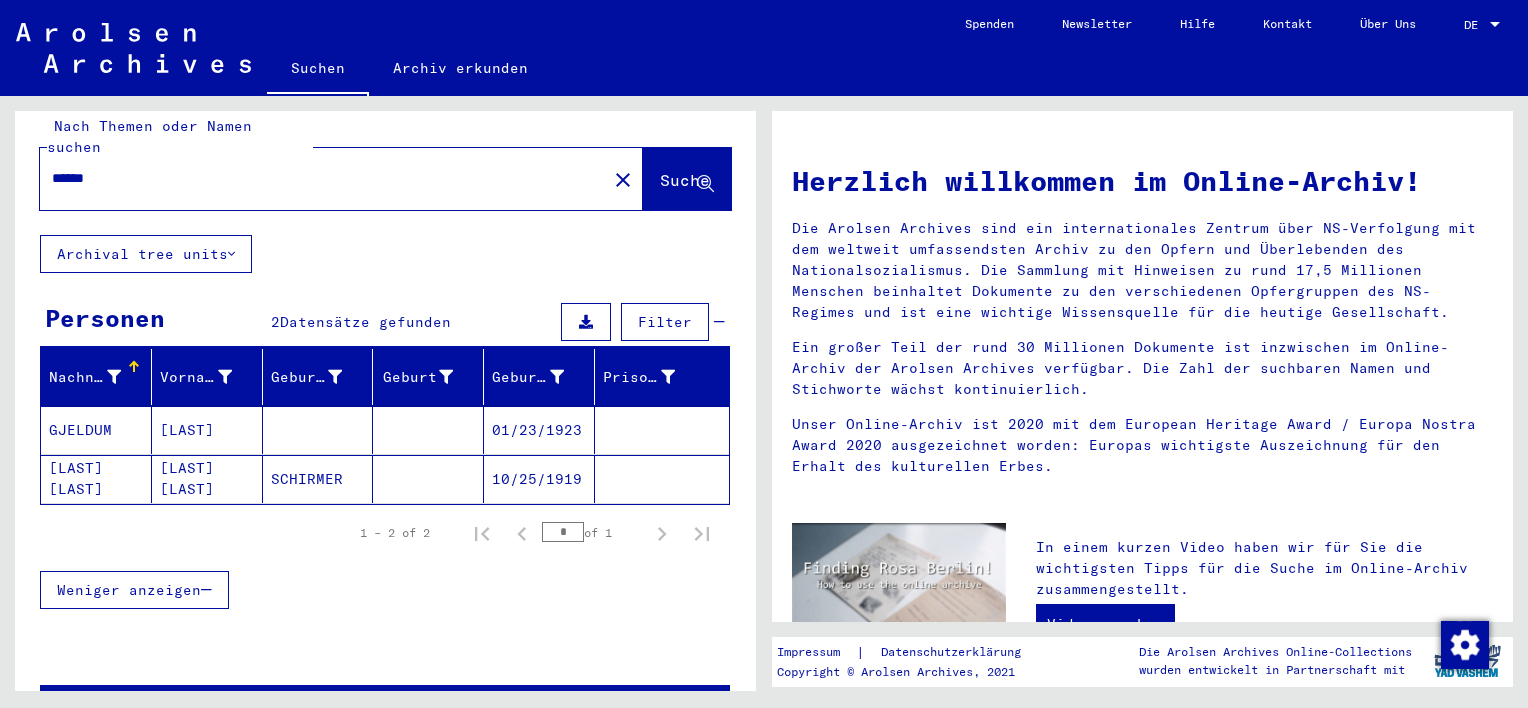 scroll, scrollTop: 0, scrollLeft: 0, axis: both 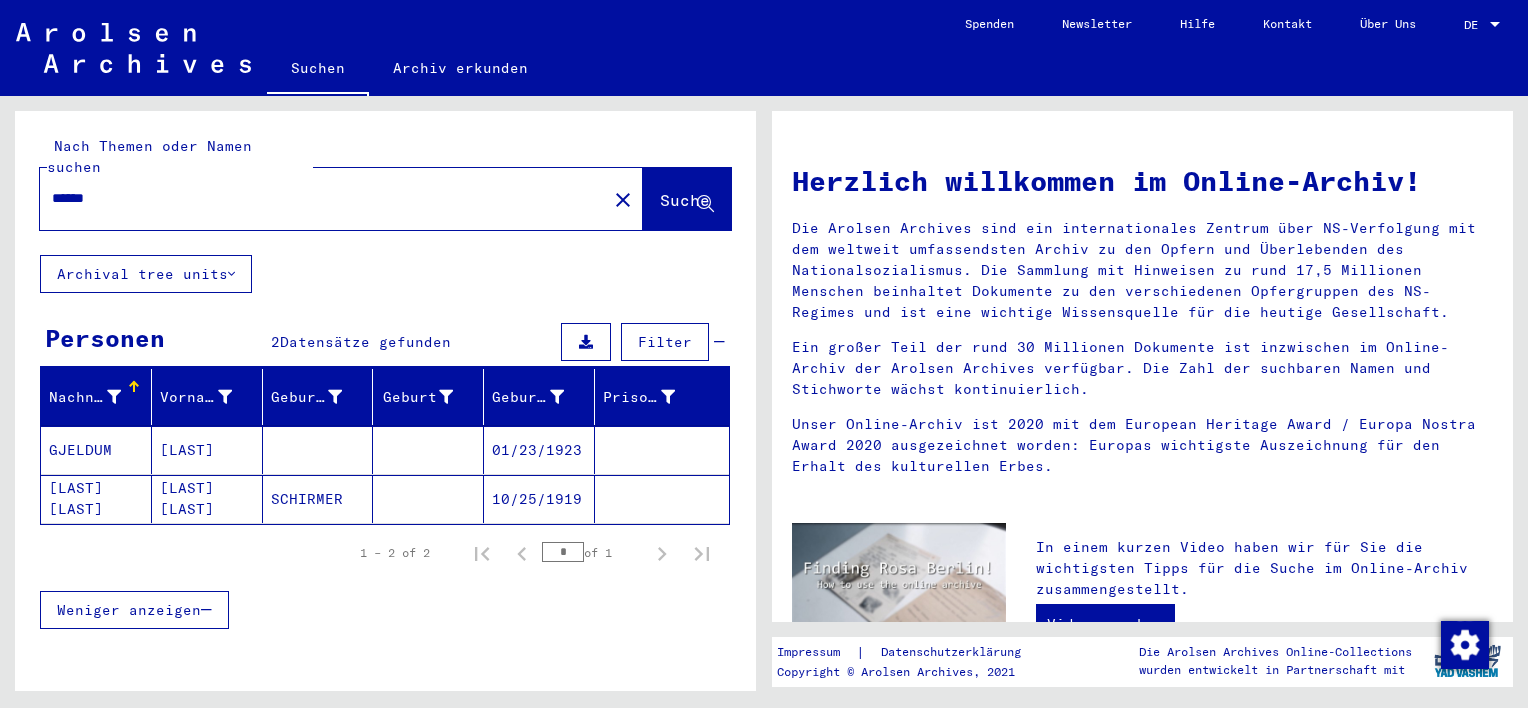 drag, startPoint x: 75, startPoint y: 175, endPoint x: 93, endPoint y: 176, distance: 18.027756 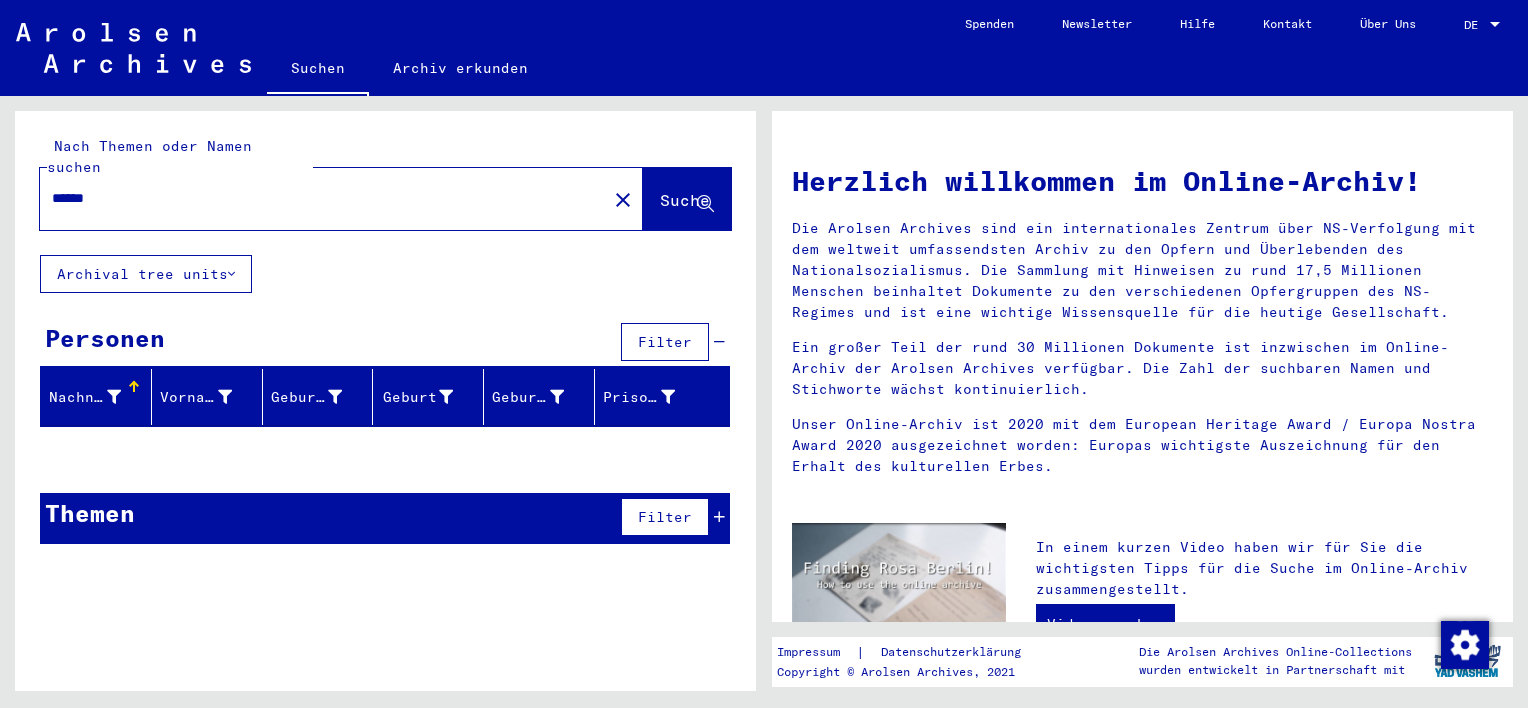 drag, startPoint x: 127, startPoint y: 180, endPoint x: -4, endPoint y: 176, distance: 131.06105 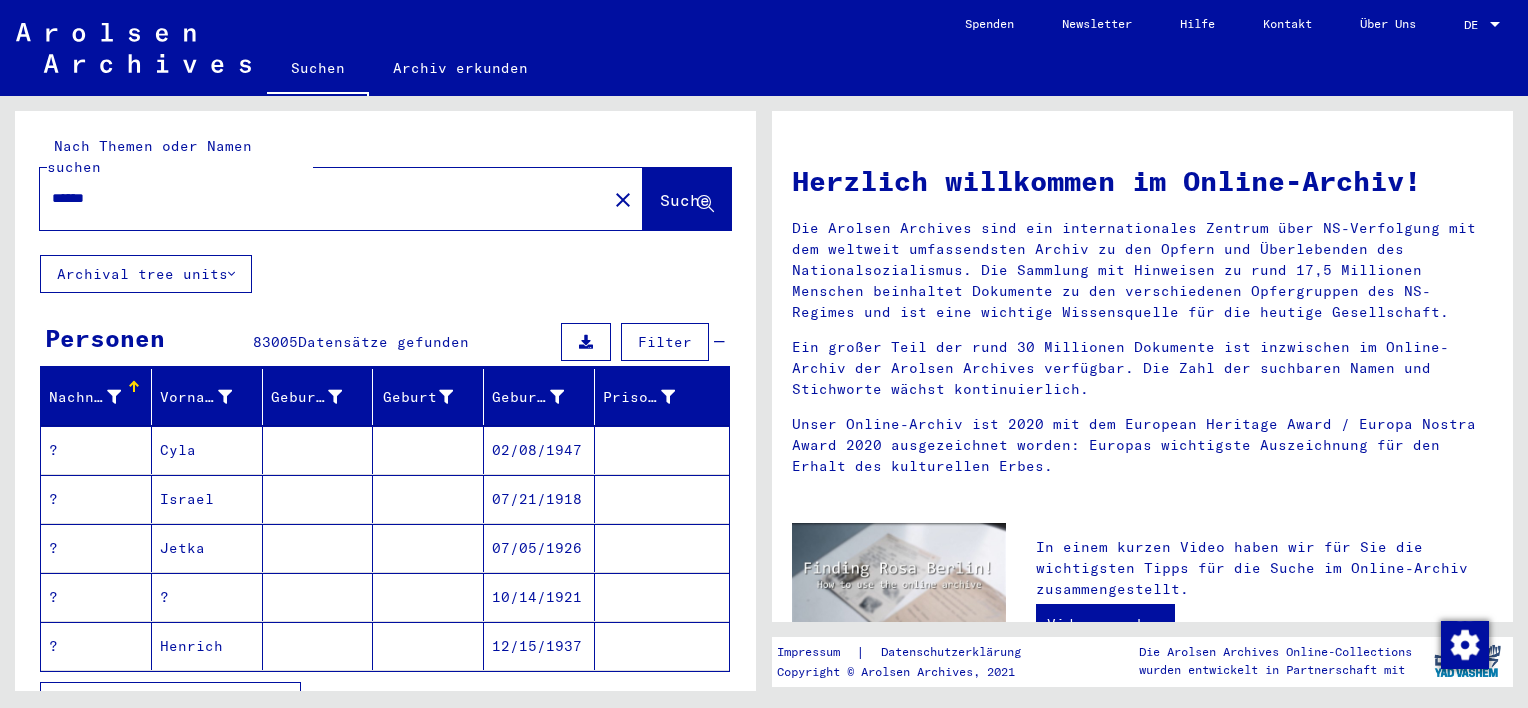 click on "Filter" at bounding box center (665, 342) 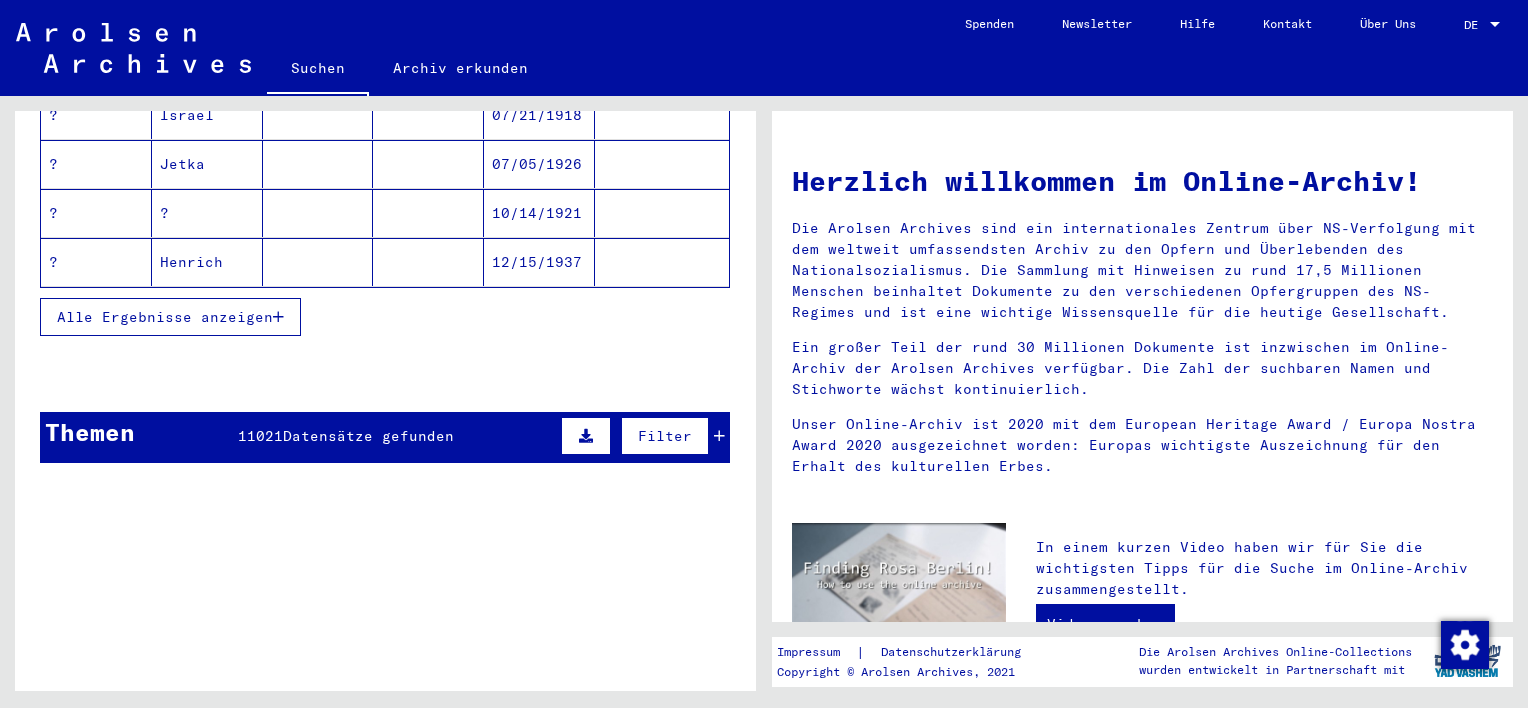 scroll, scrollTop: 500, scrollLeft: 0, axis: vertical 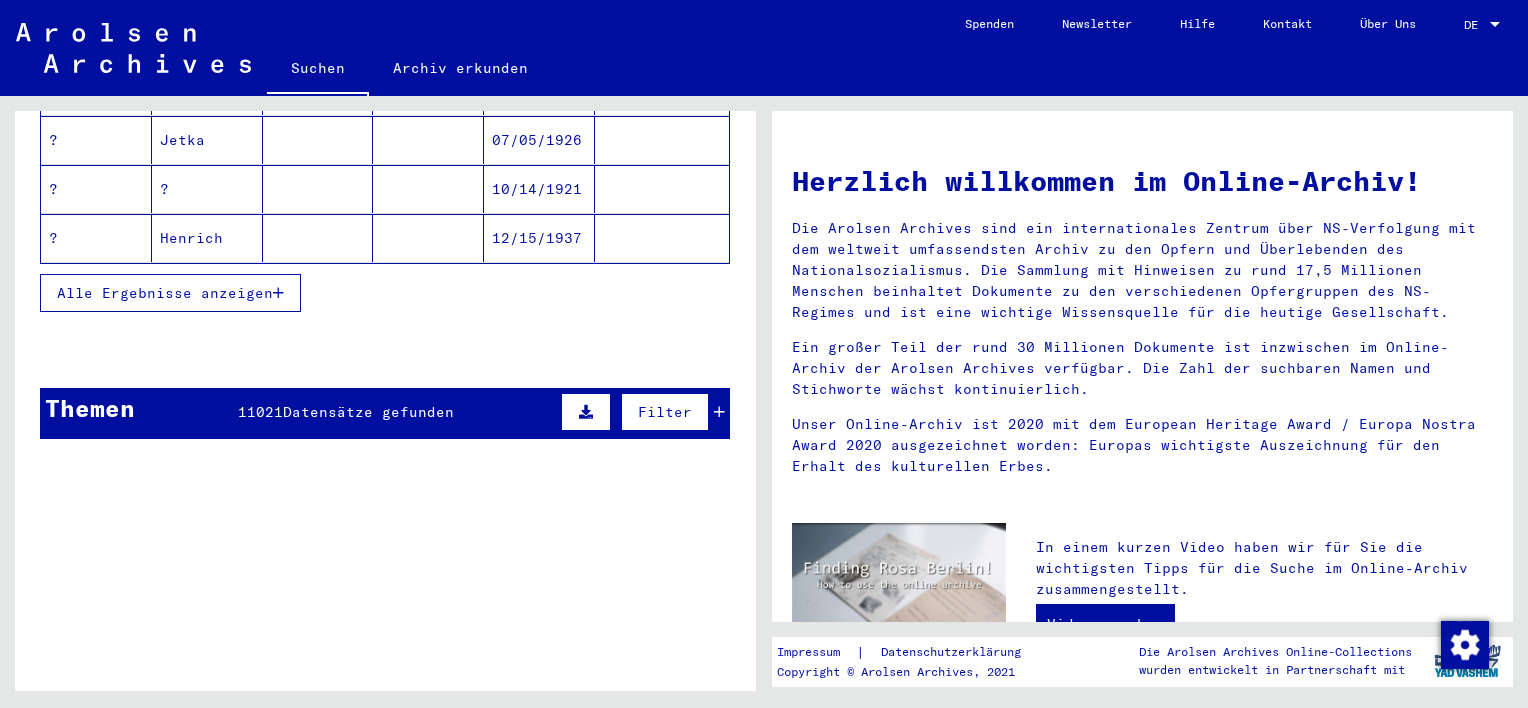 click at bounding box center [586, 412] 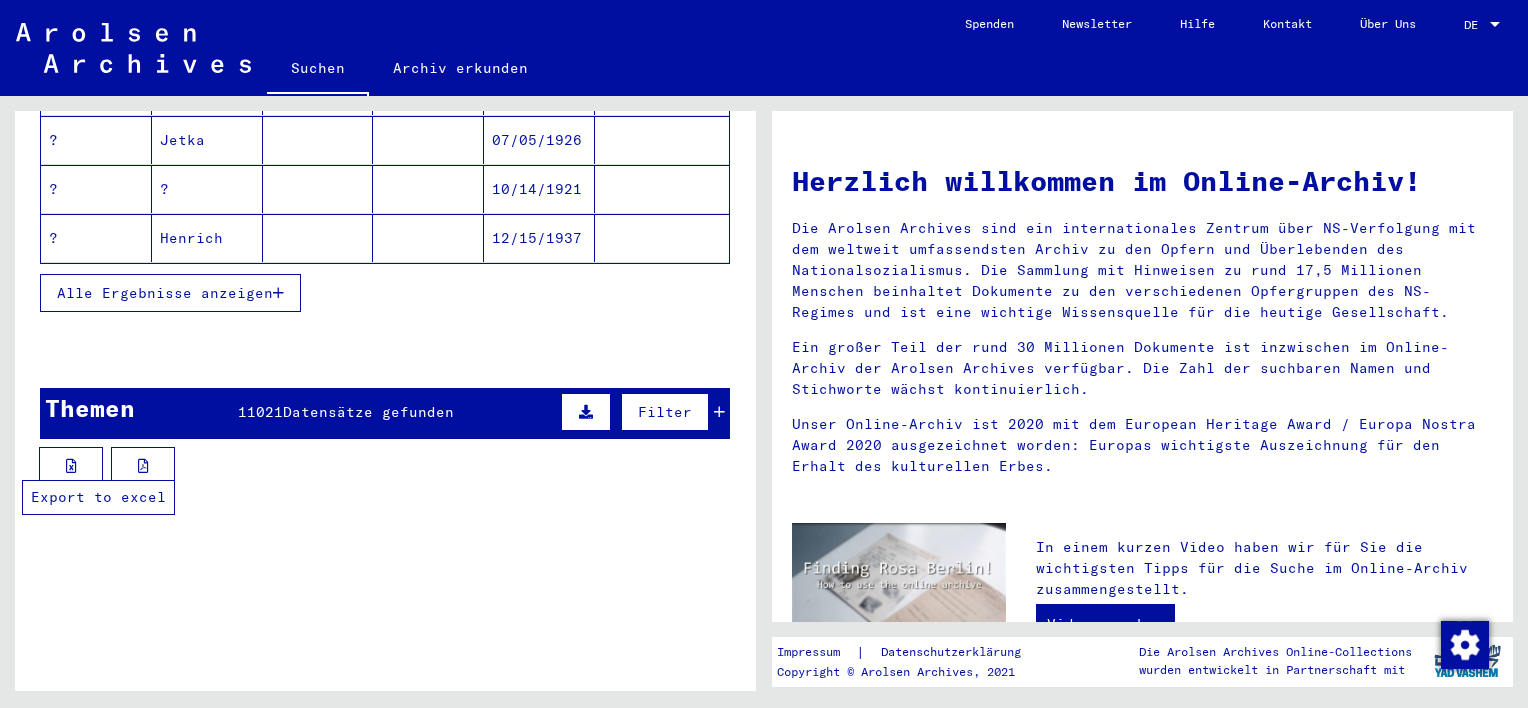 click at bounding box center [71, 466] 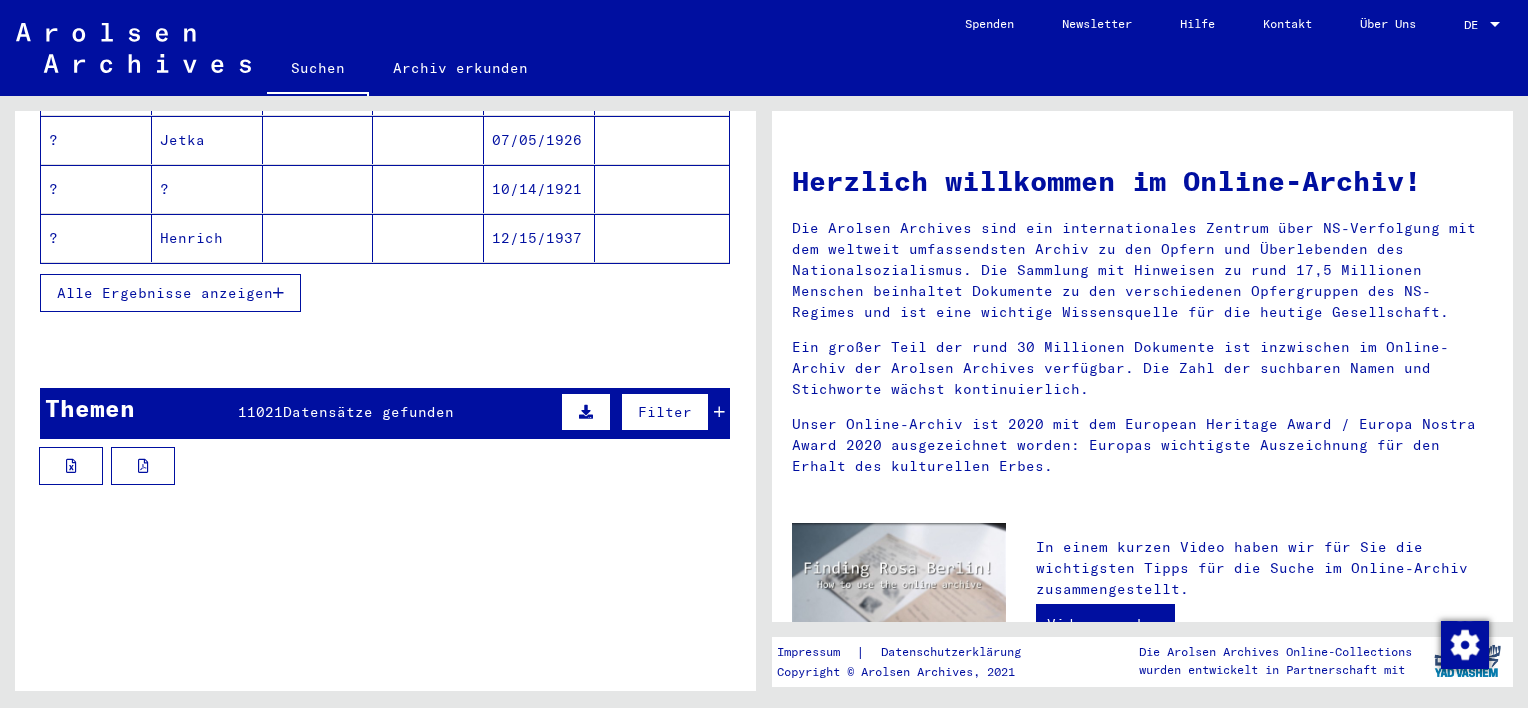 click on "Alle Ergebnisse anzeigen" at bounding box center [165, 293] 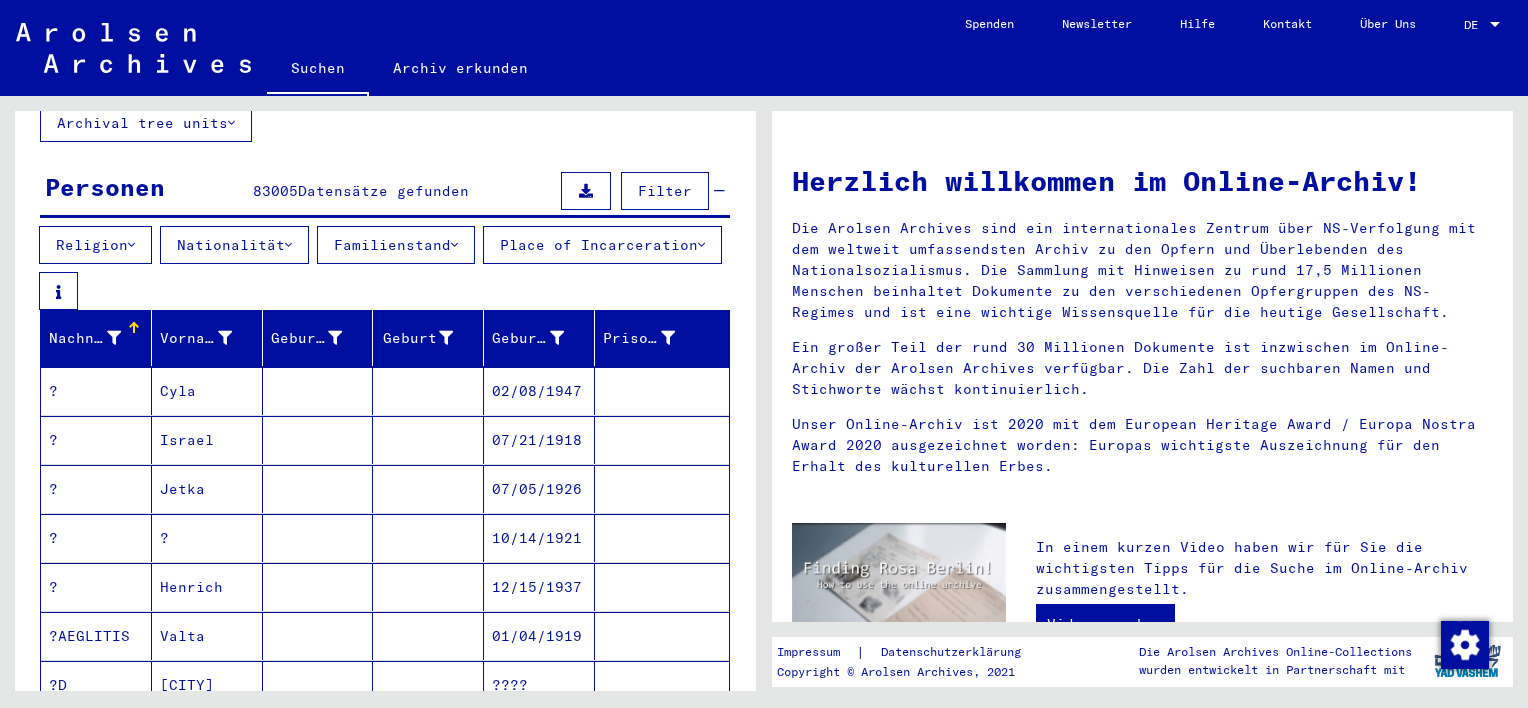 scroll, scrollTop: 0, scrollLeft: 0, axis: both 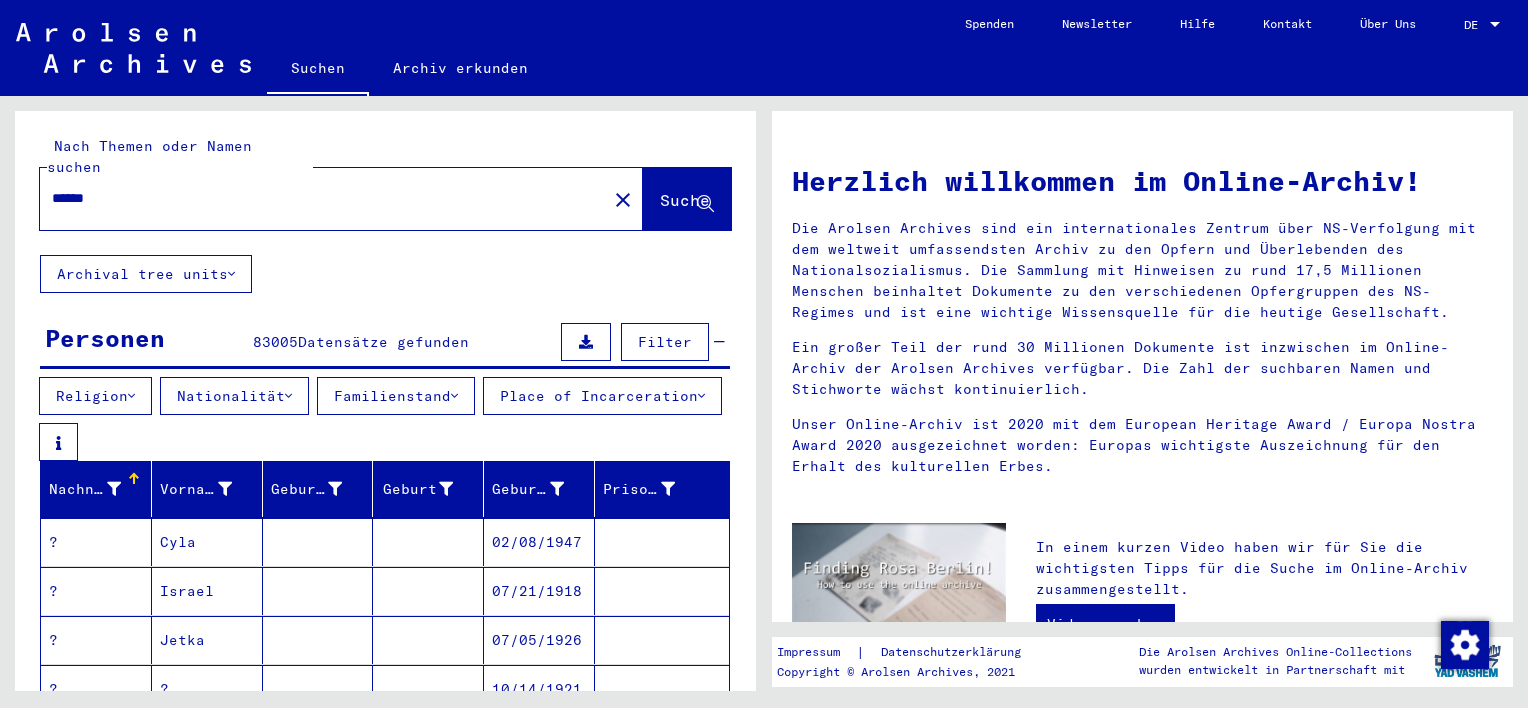 click 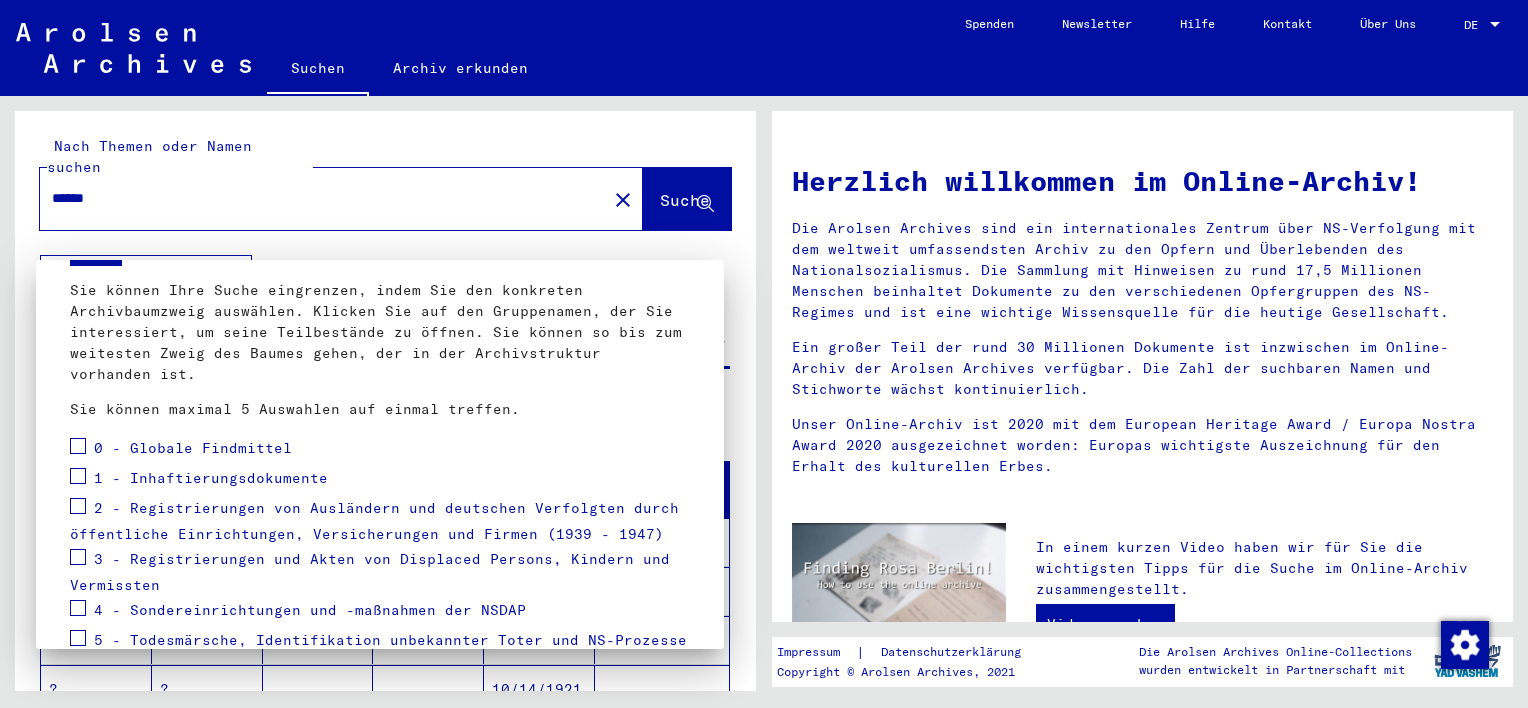 scroll, scrollTop: 200, scrollLeft: 0, axis: vertical 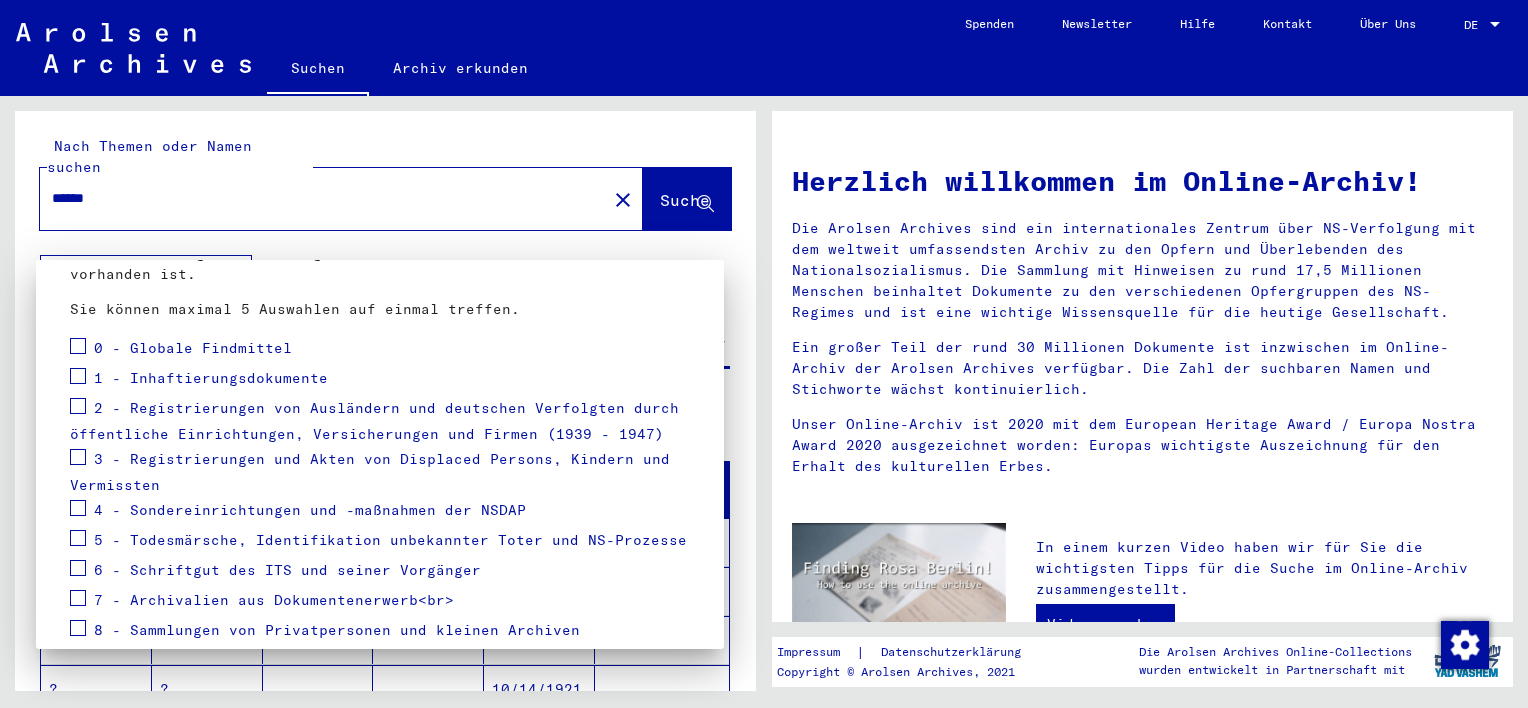click at bounding box center (78, 376) 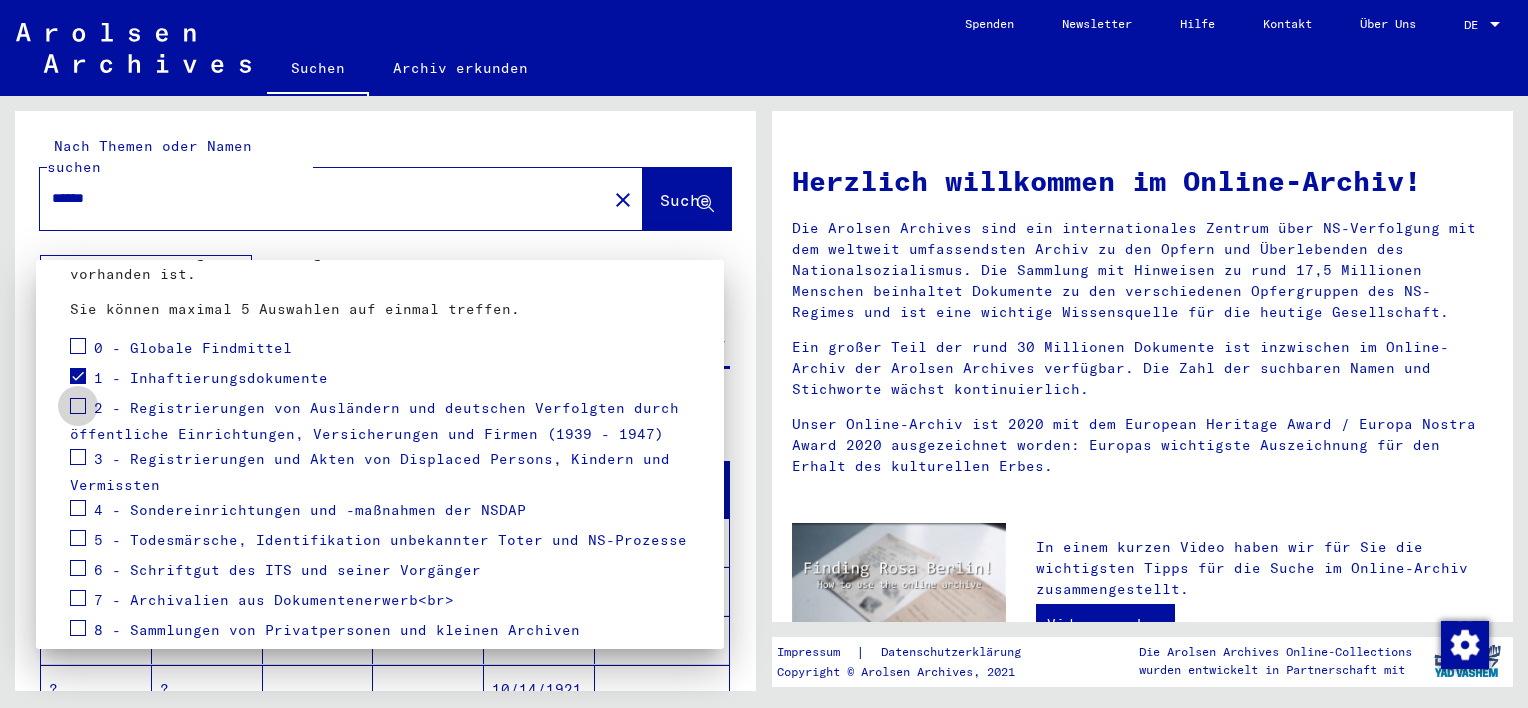 click at bounding box center (78, 406) 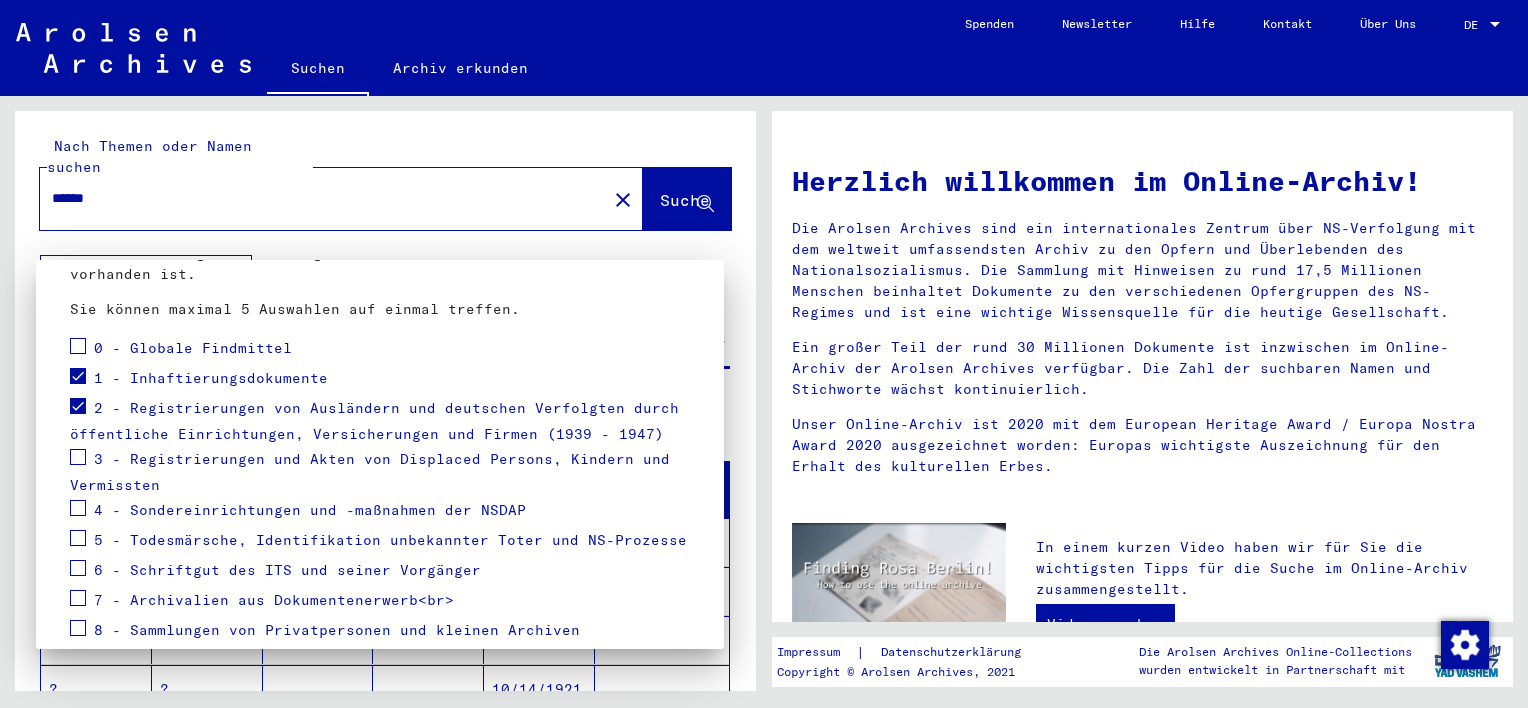 scroll, scrollTop: 282, scrollLeft: 0, axis: vertical 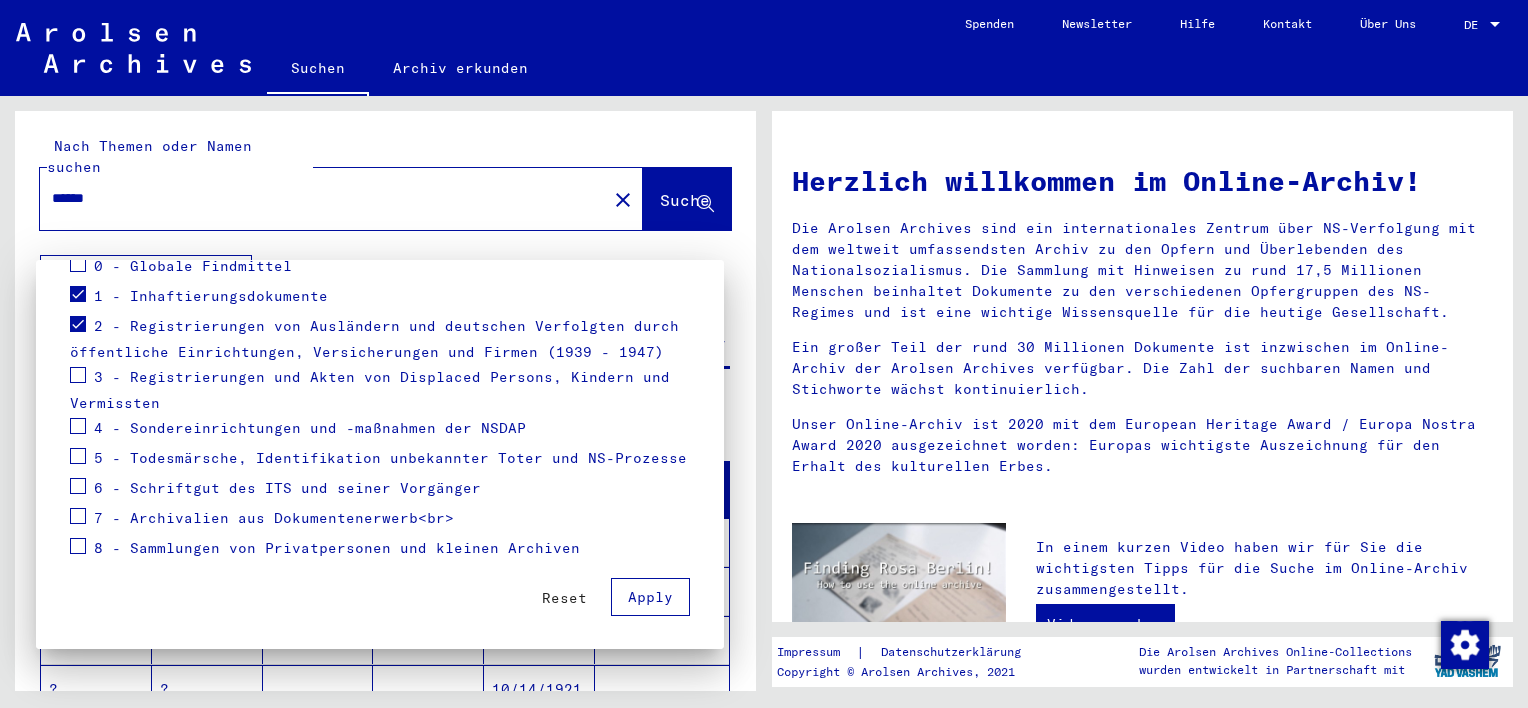 click at bounding box center (78, 426) 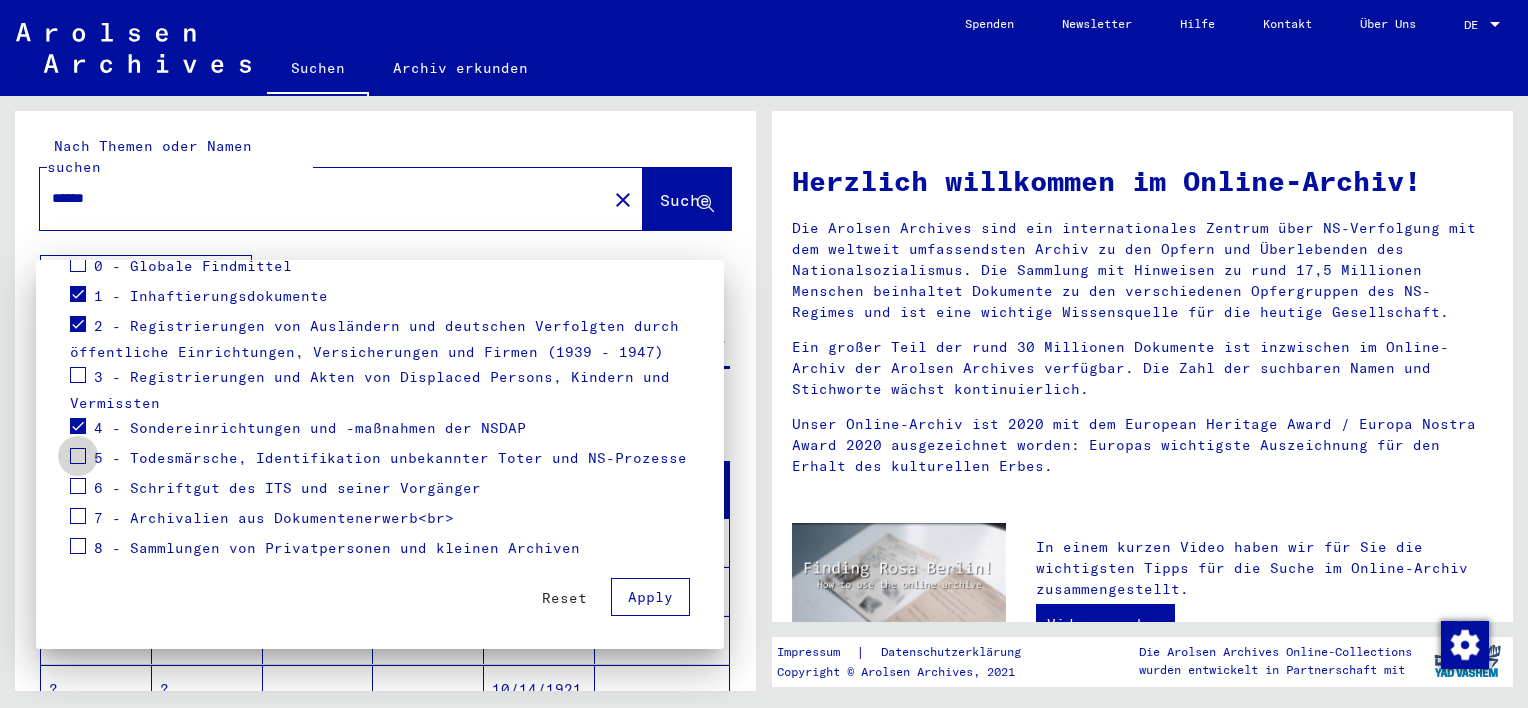 click at bounding box center [78, 456] 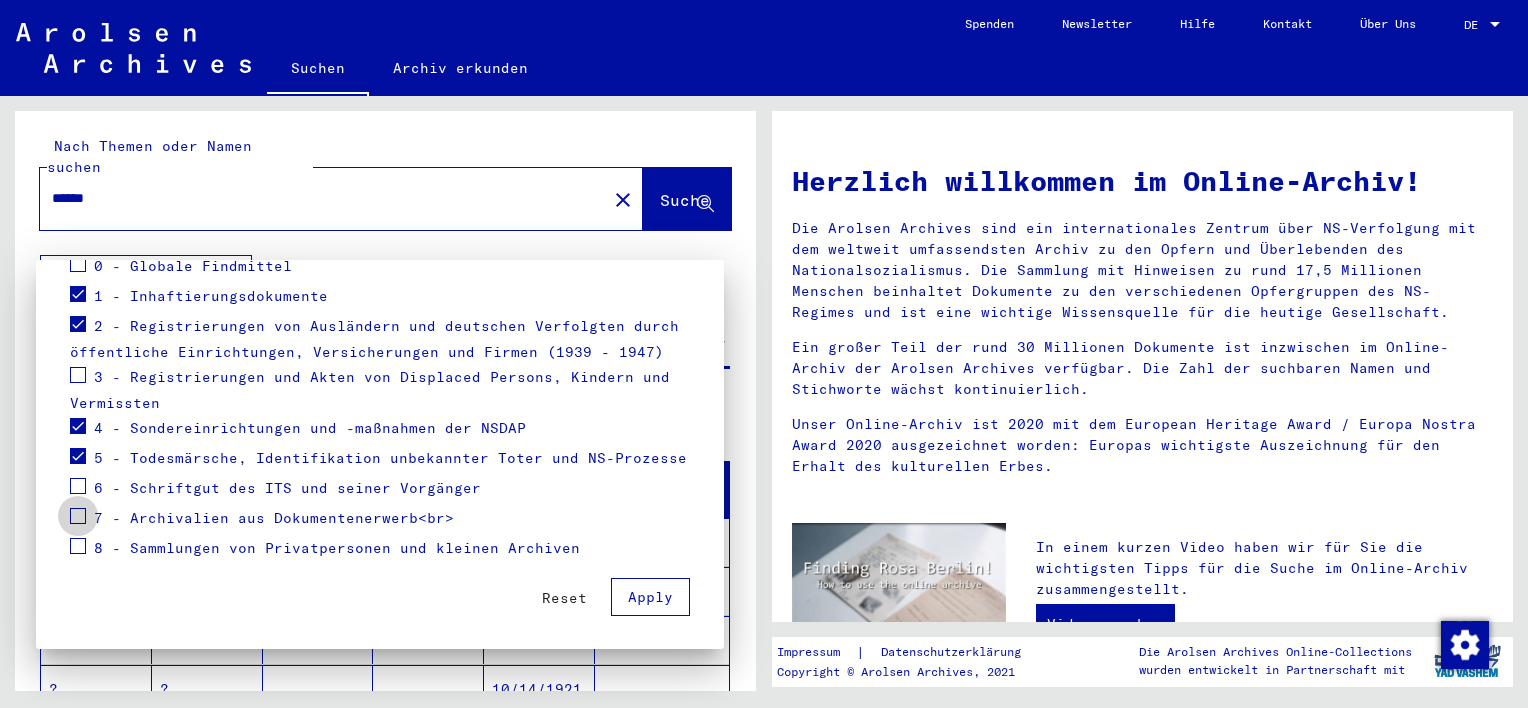 click at bounding box center (78, 516) 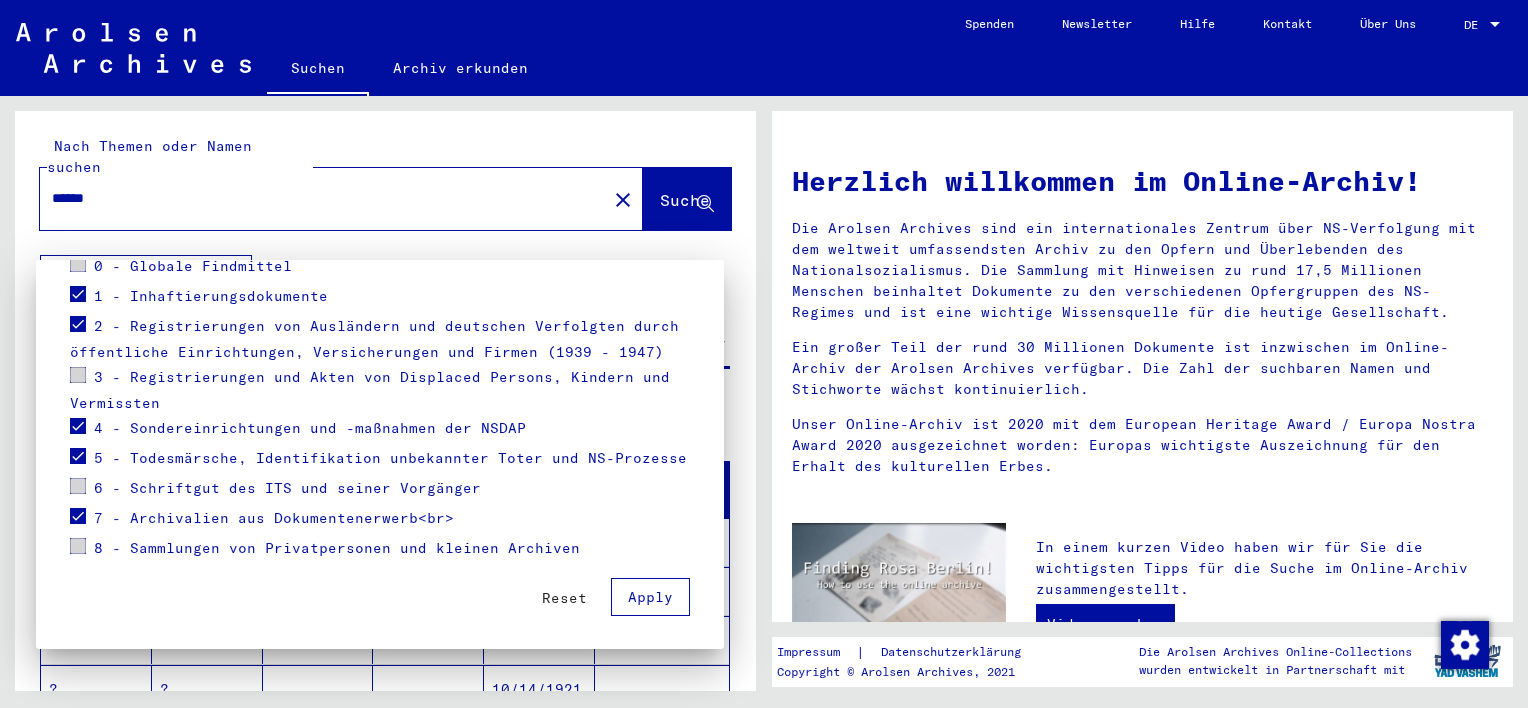 click at bounding box center (78, 546) 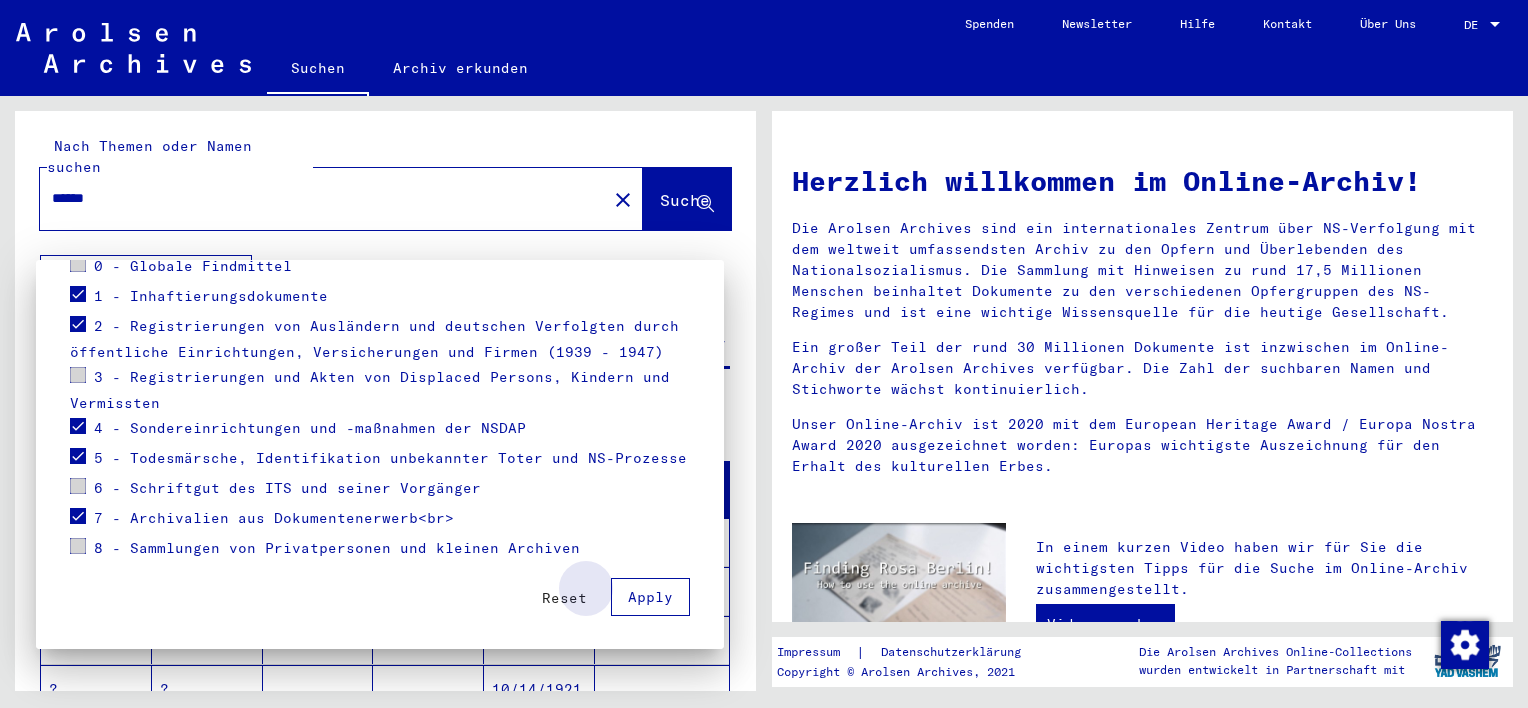 click on "Apply" at bounding box center (650, 597) 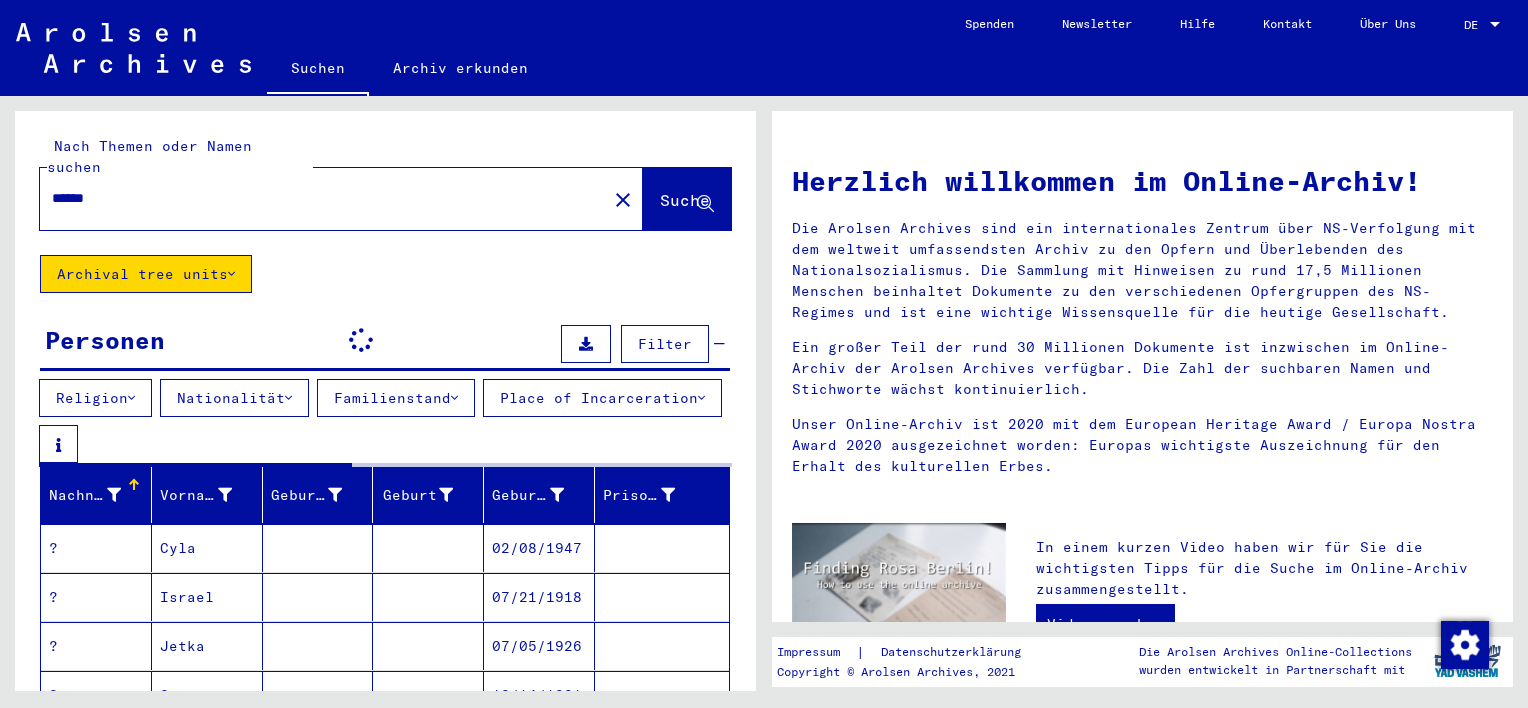 click on "Nationalität" at bounding box center [234, 398] 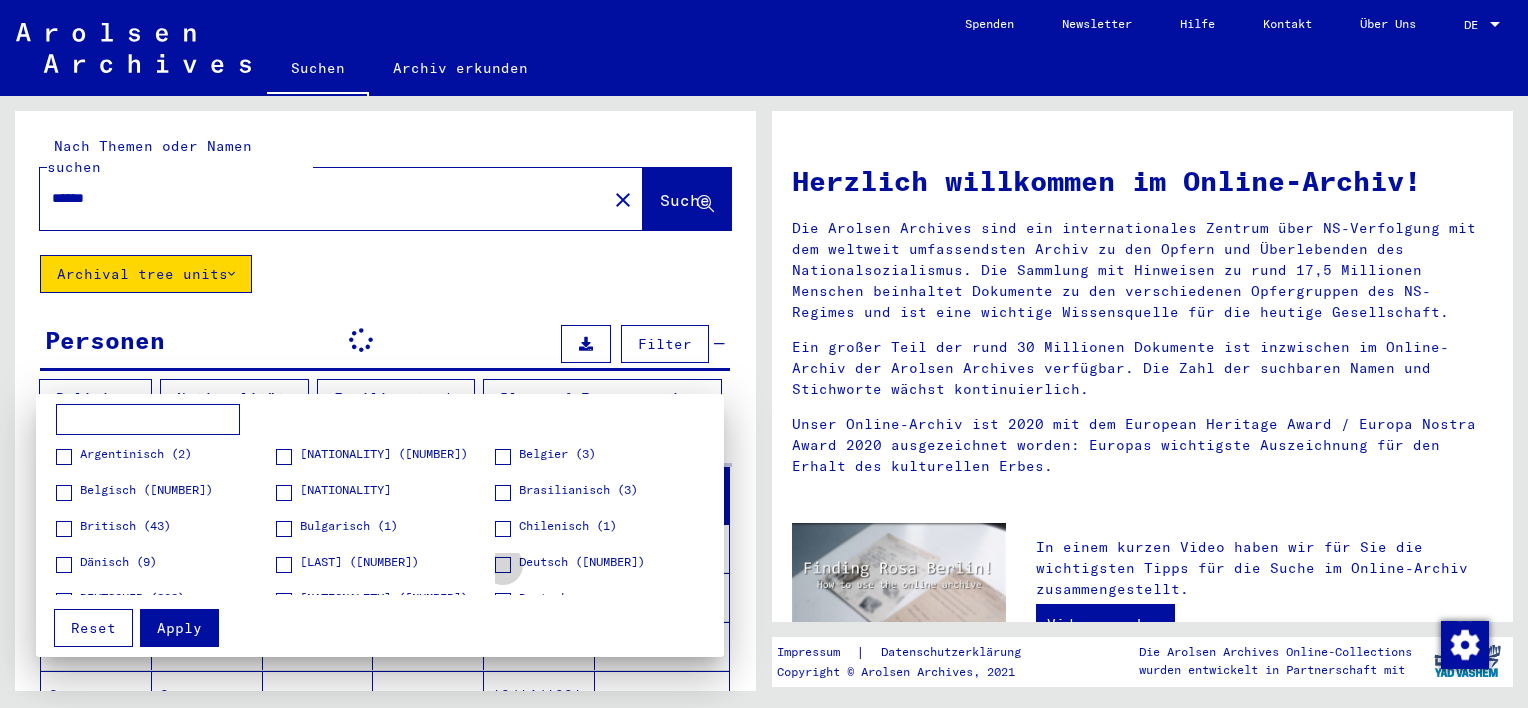 click at bounding box center (503, 565) 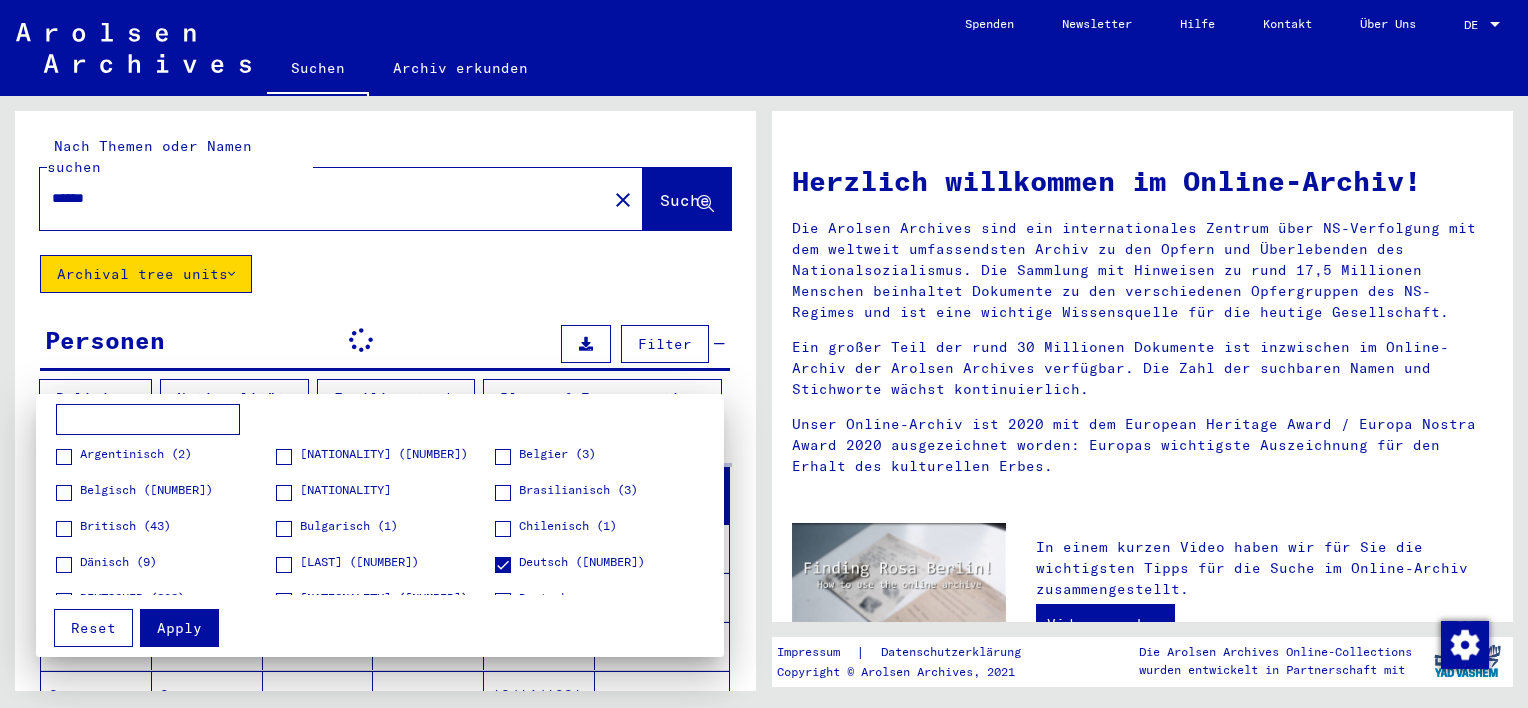 click on "Apply" at bounding box center (179, 628) 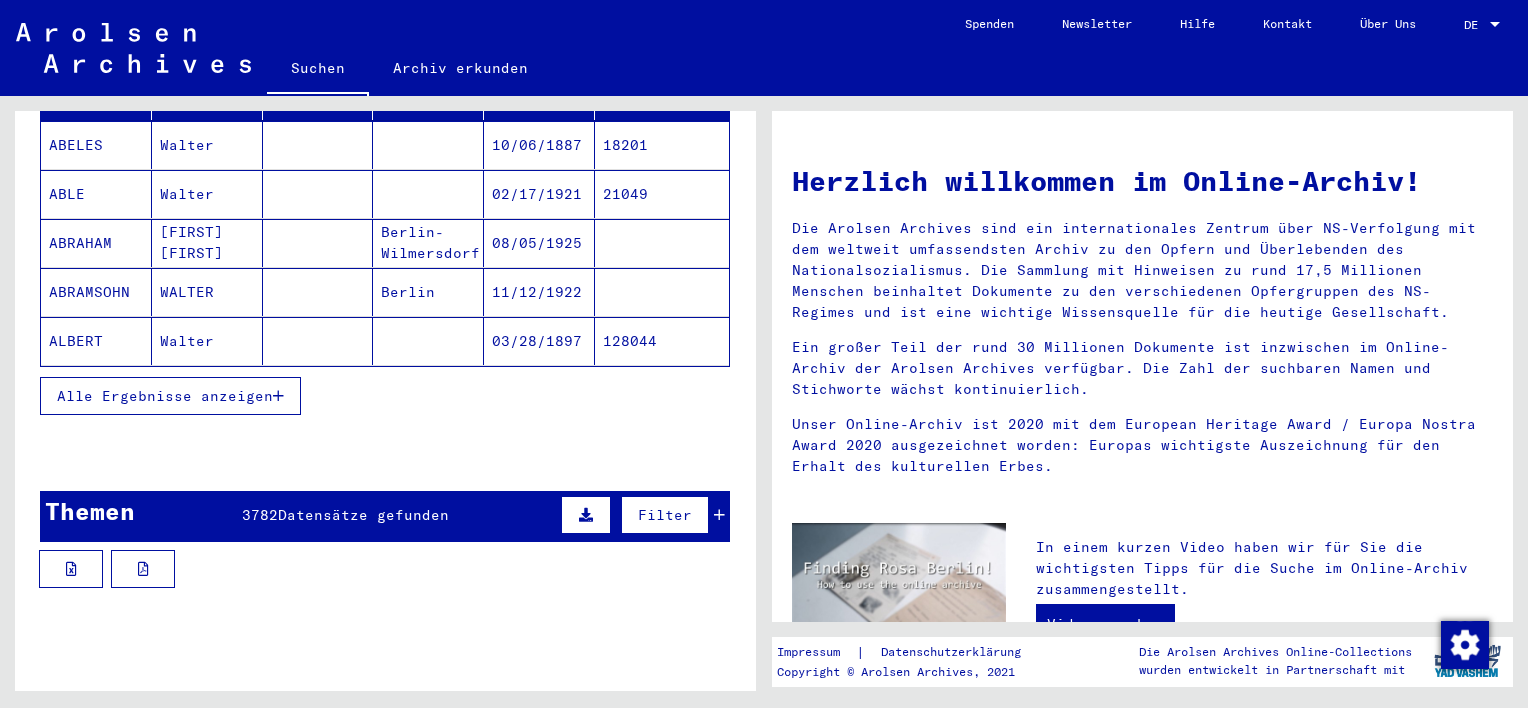 scroll, scrollTop: 400, scrollLeft: 0, axis: vertical 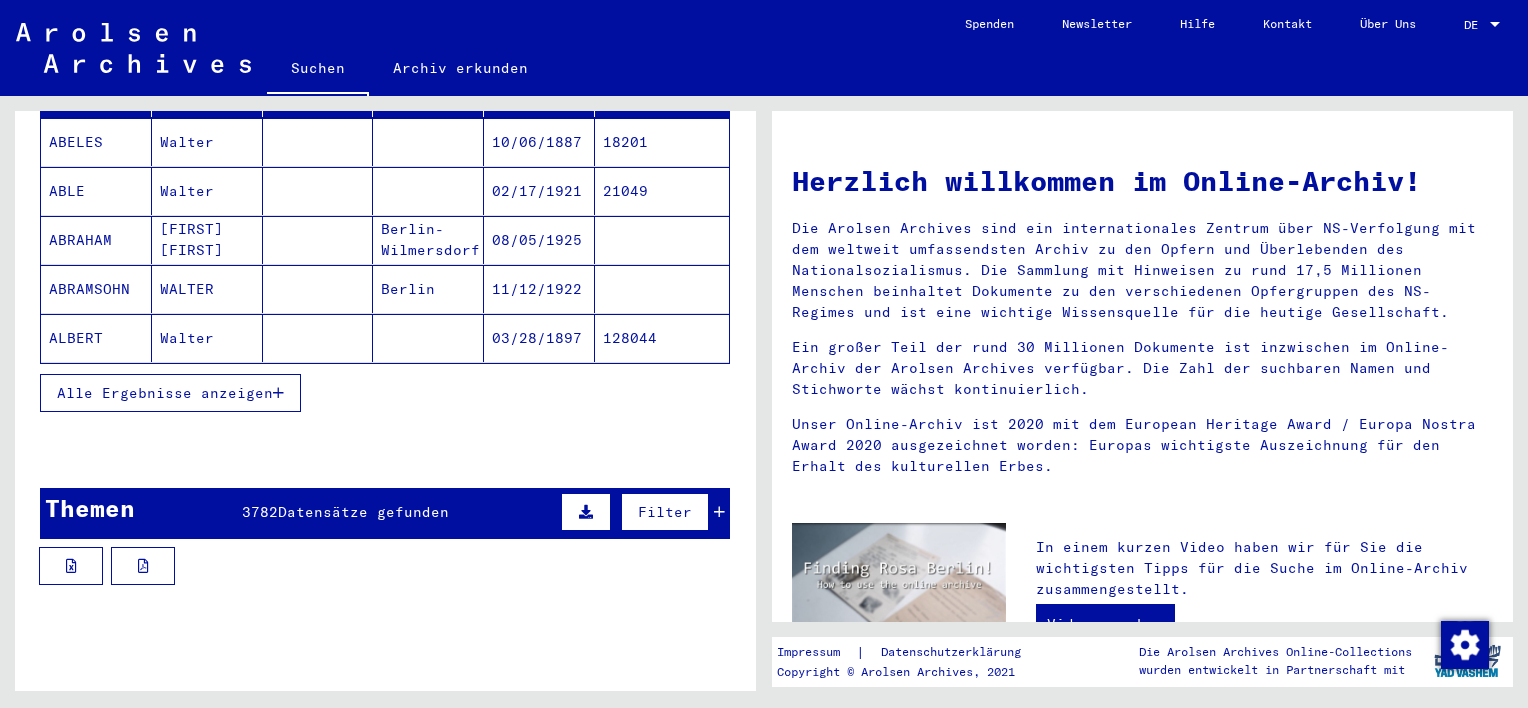 click on "Alle Ergebnisse anzeigen" at bounding box center [165, 393] 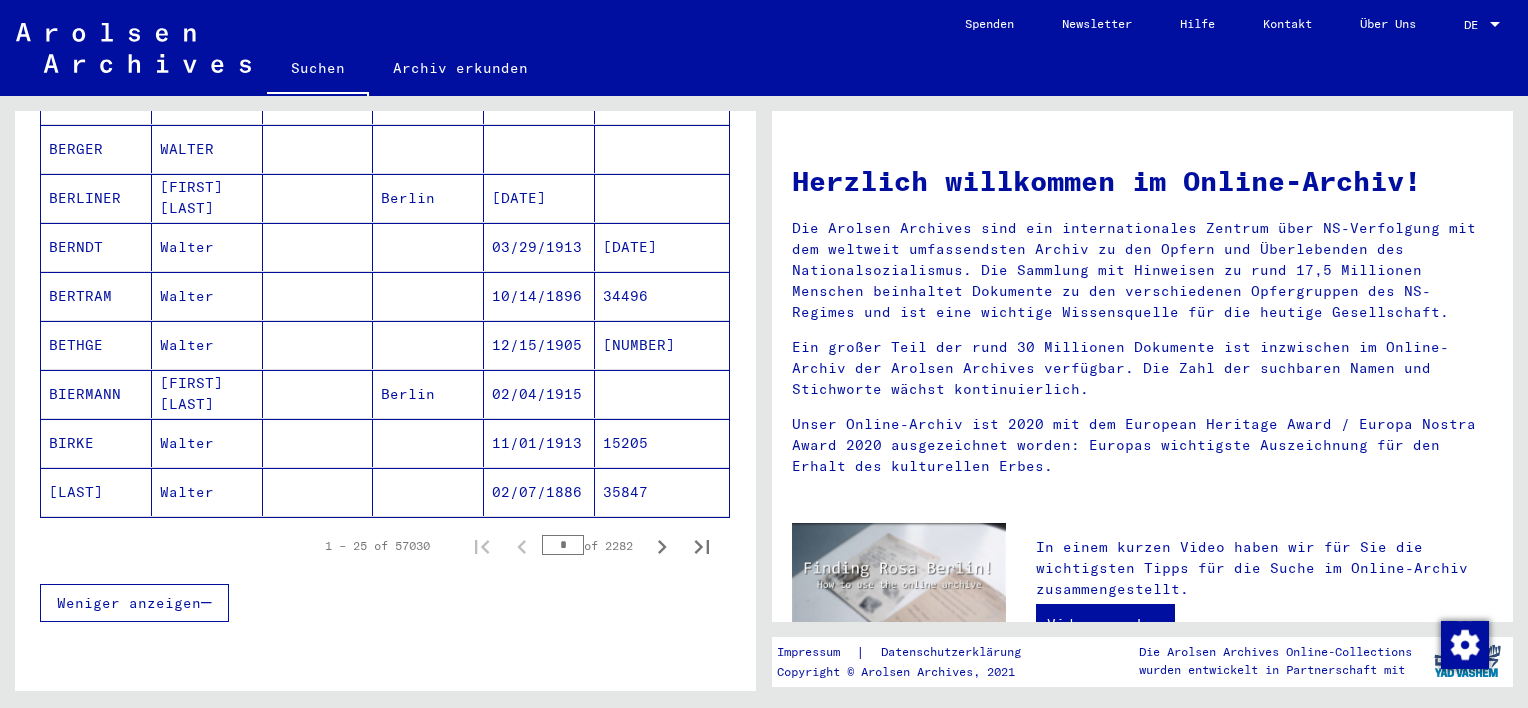 scroll, scrollTop: 1200, scrollLeft: 0, axis: vertical 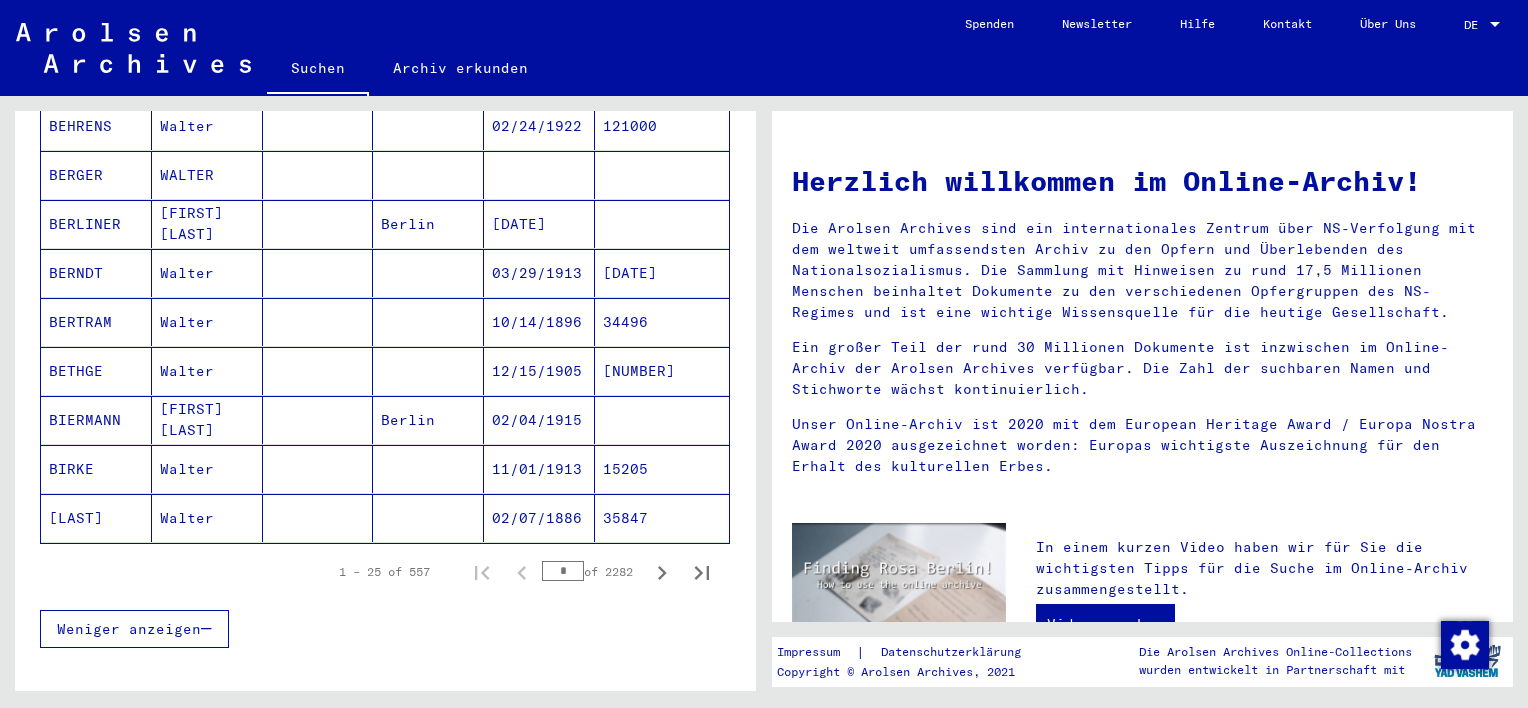 click on "*" at bounding box center [563, 571] 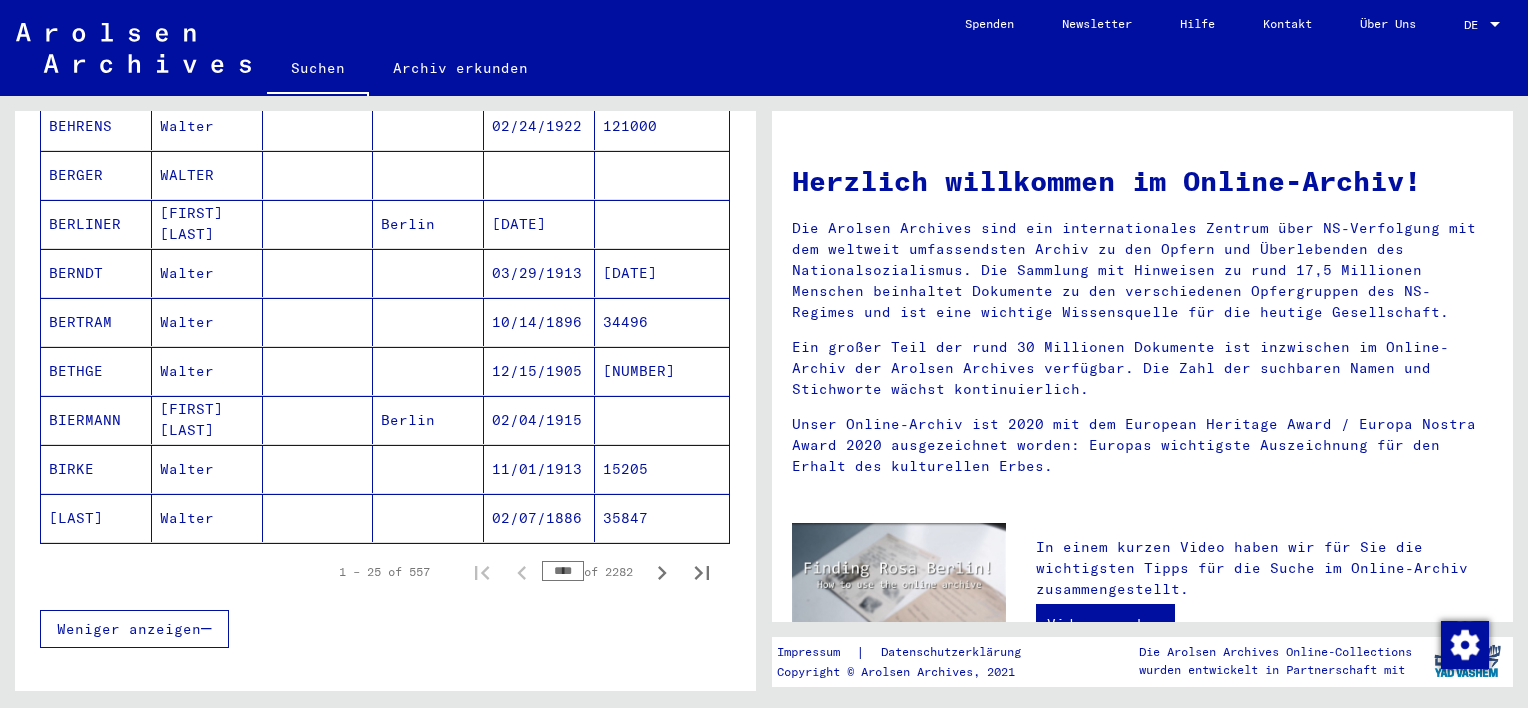 type on "****" 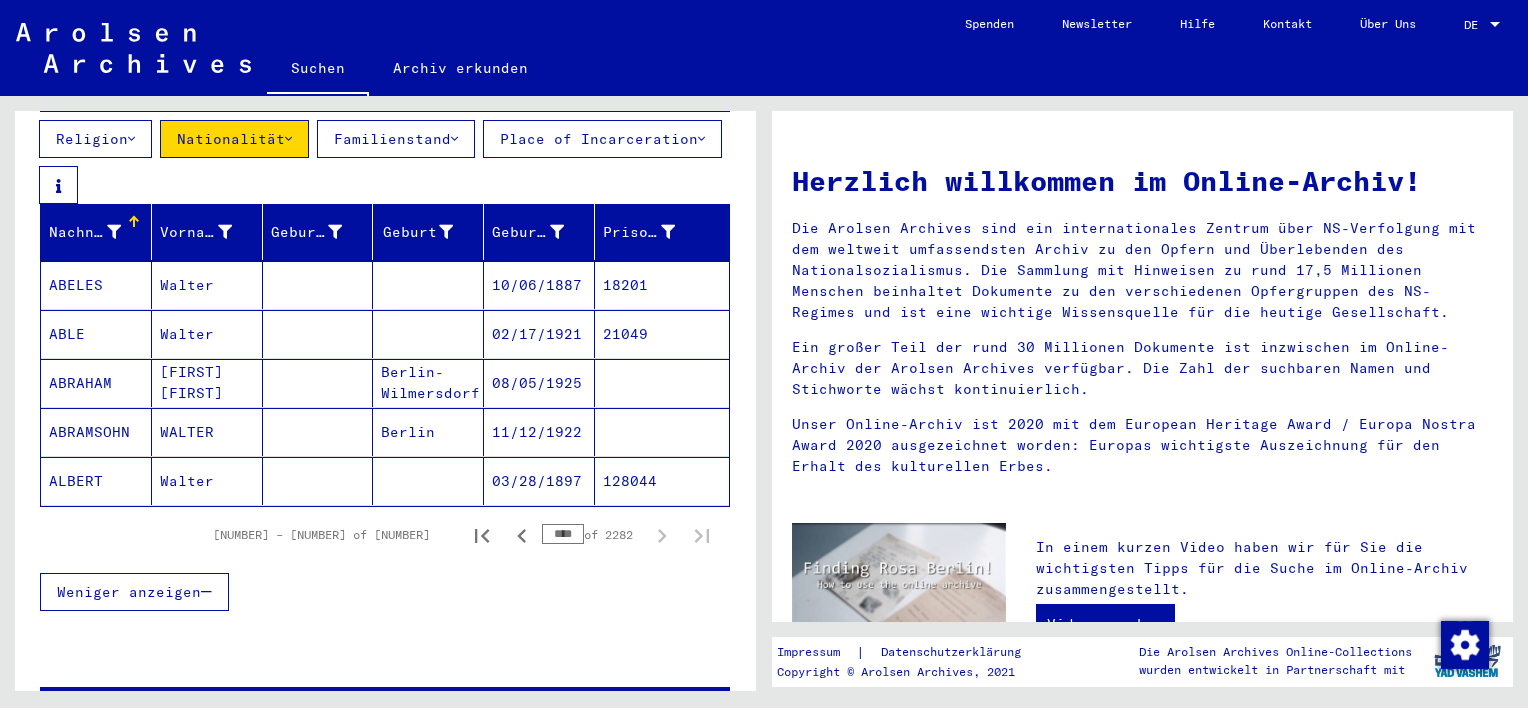 scroll, scrollTop: 304, scrollLeft: 0, axis: vertical 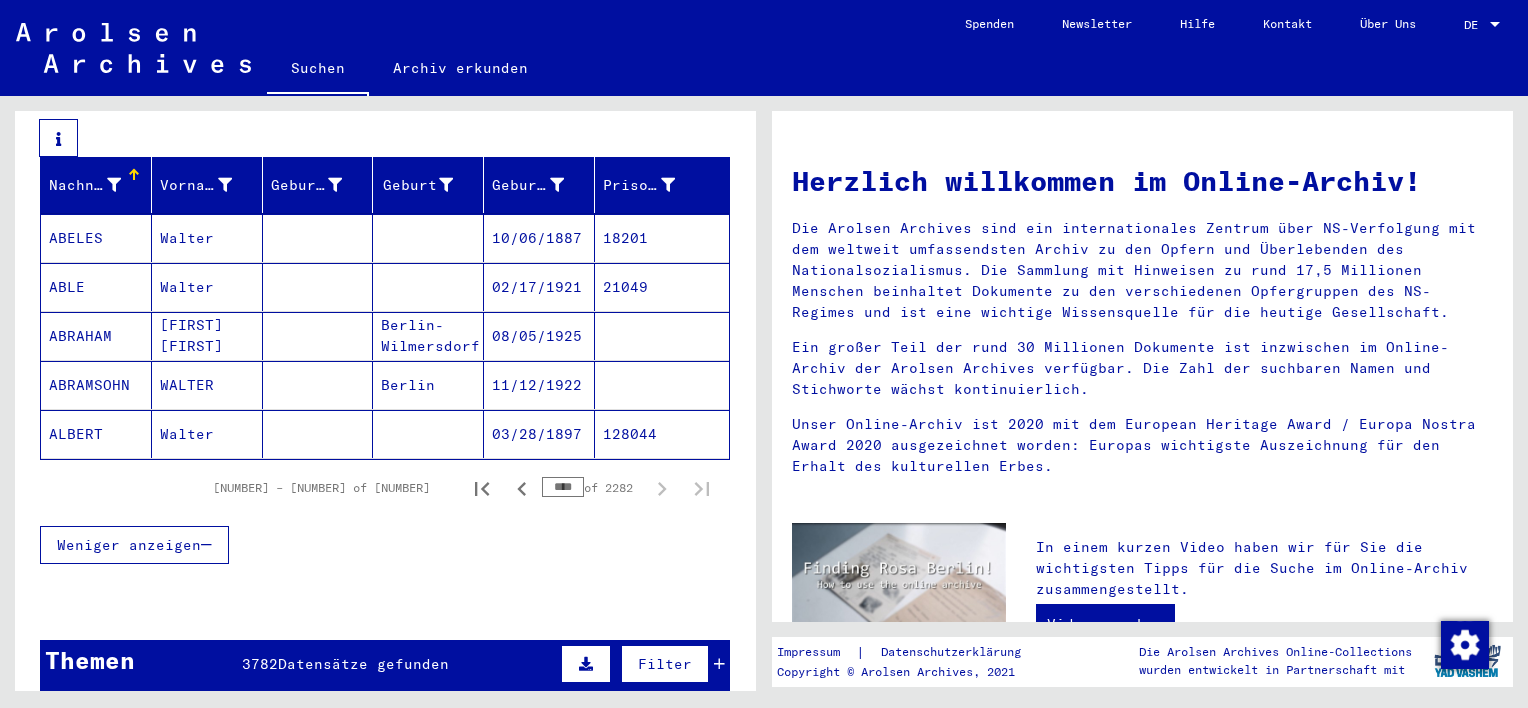 click on "****" at bounding box center [563, 487] 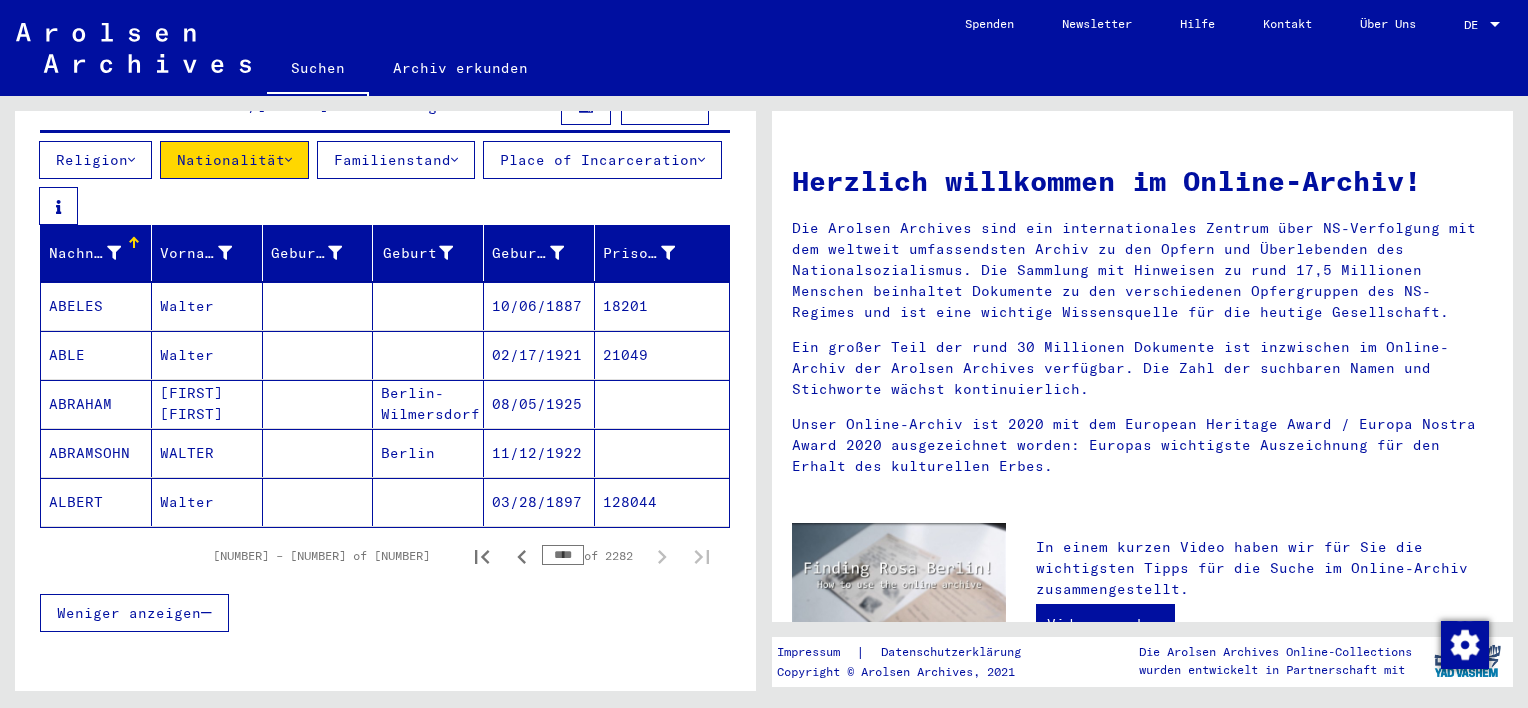 scroll, scrollTop: 204, scrollLeft: 0, axis: vertical 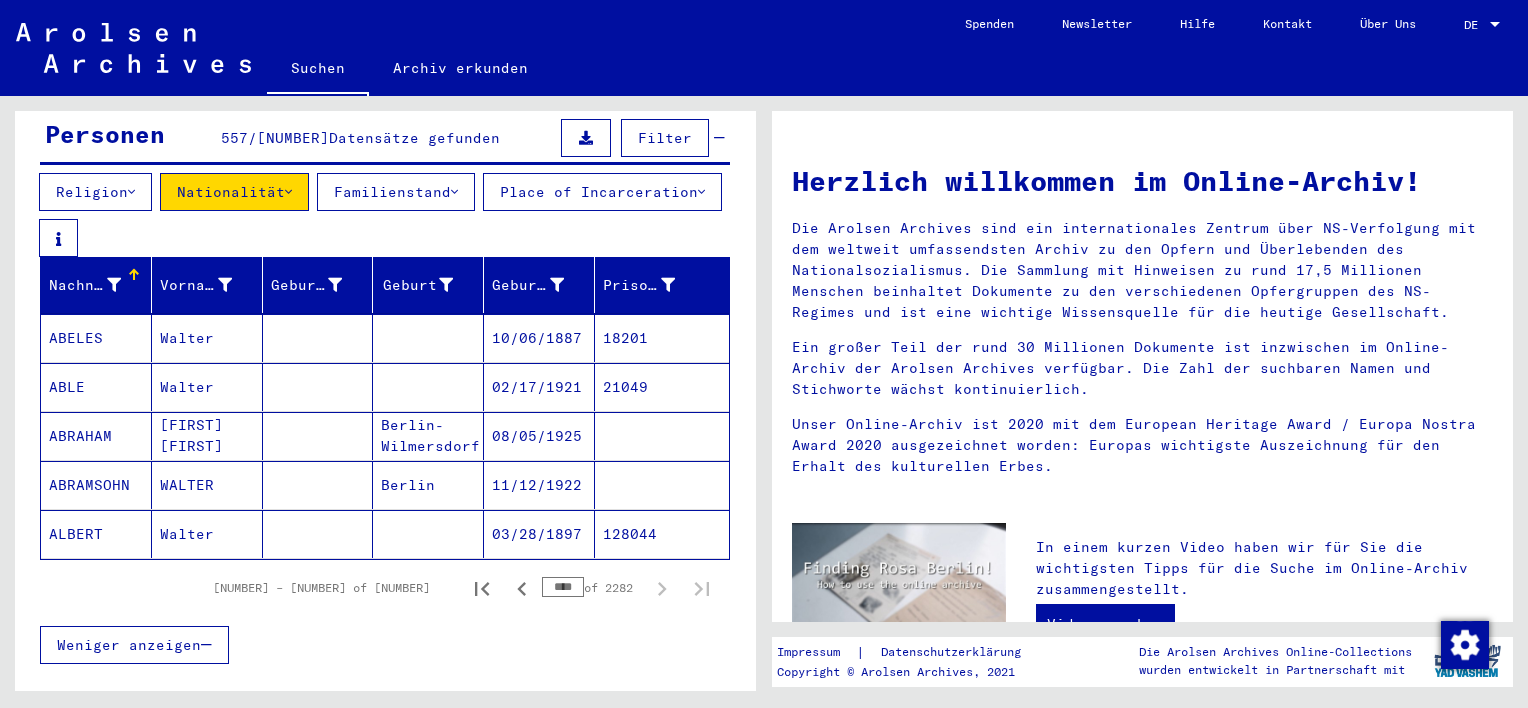 click at bounding box center [114, 285] 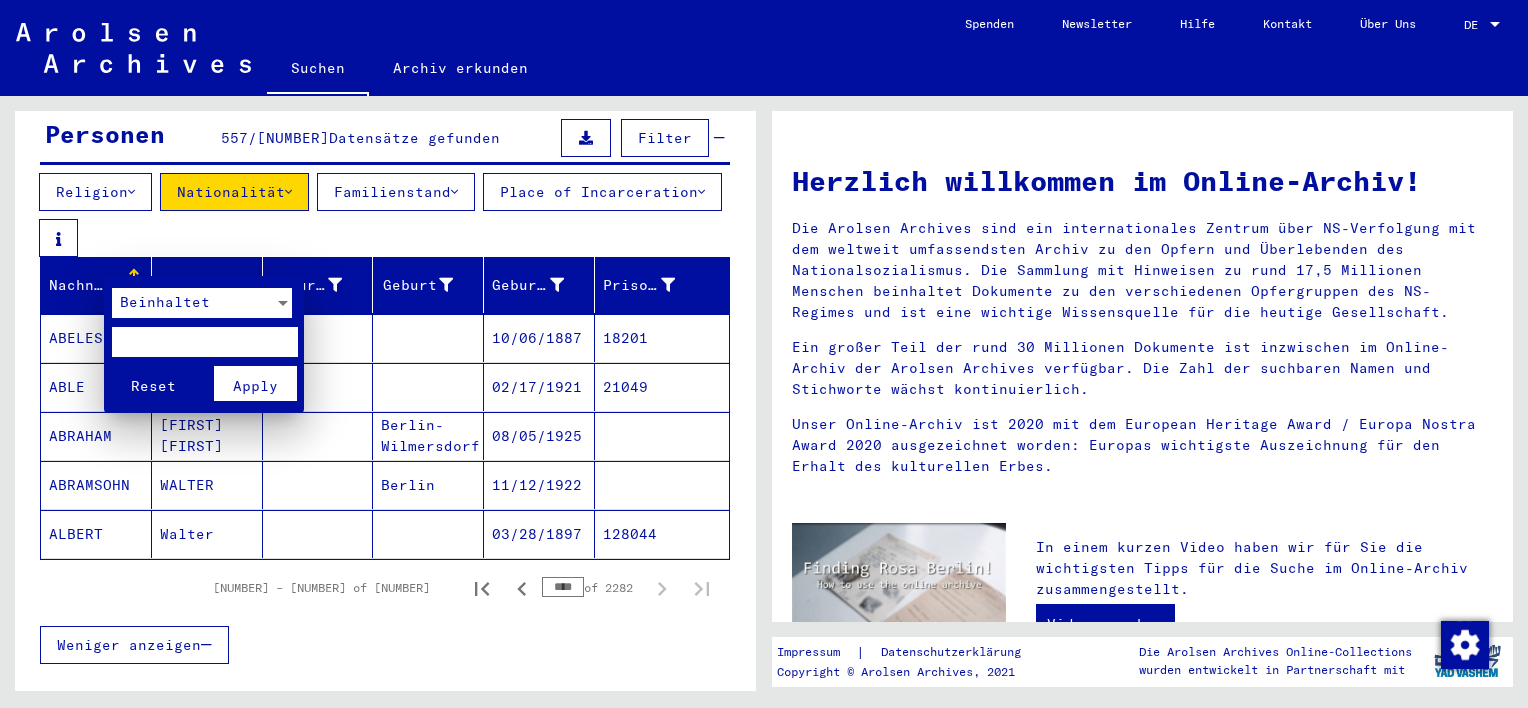 click at bounding box center [204, 342] 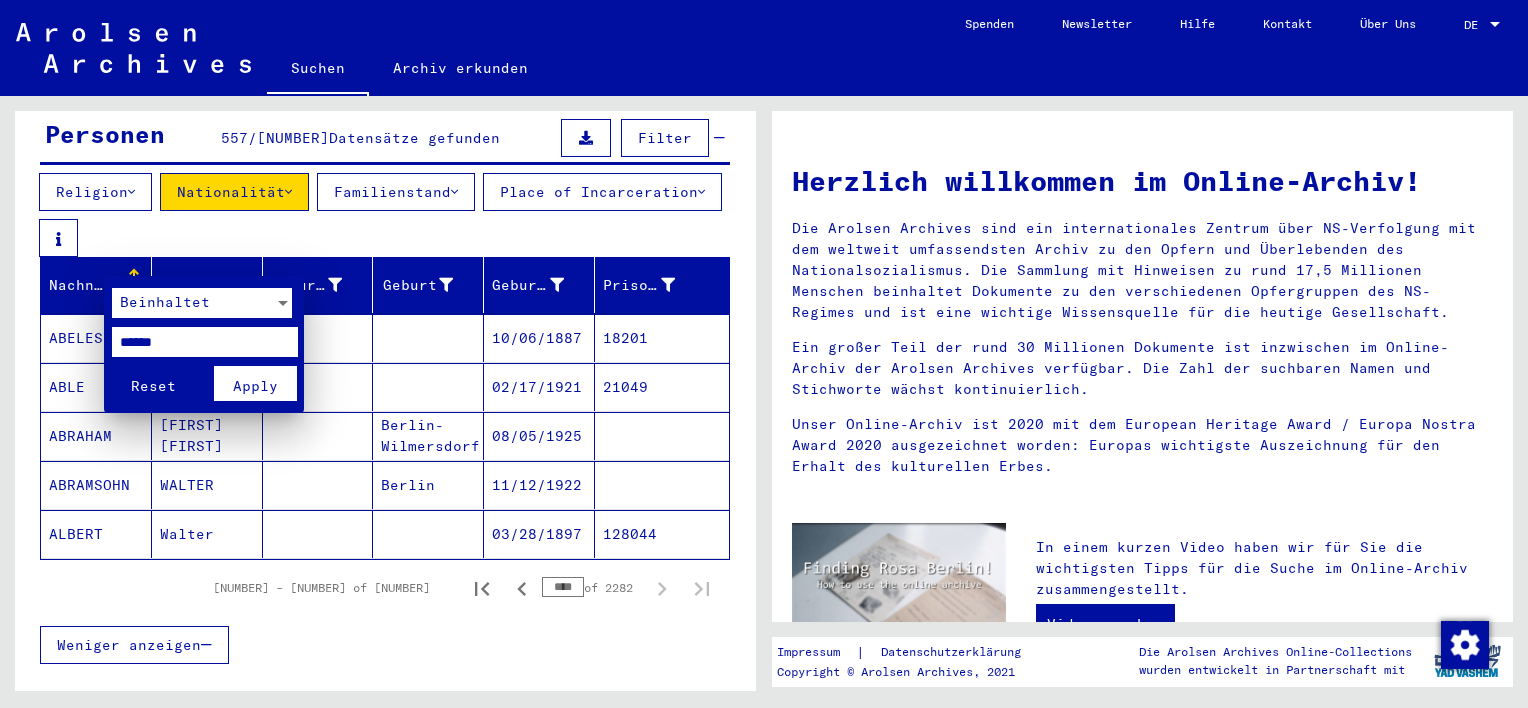 type on "******" 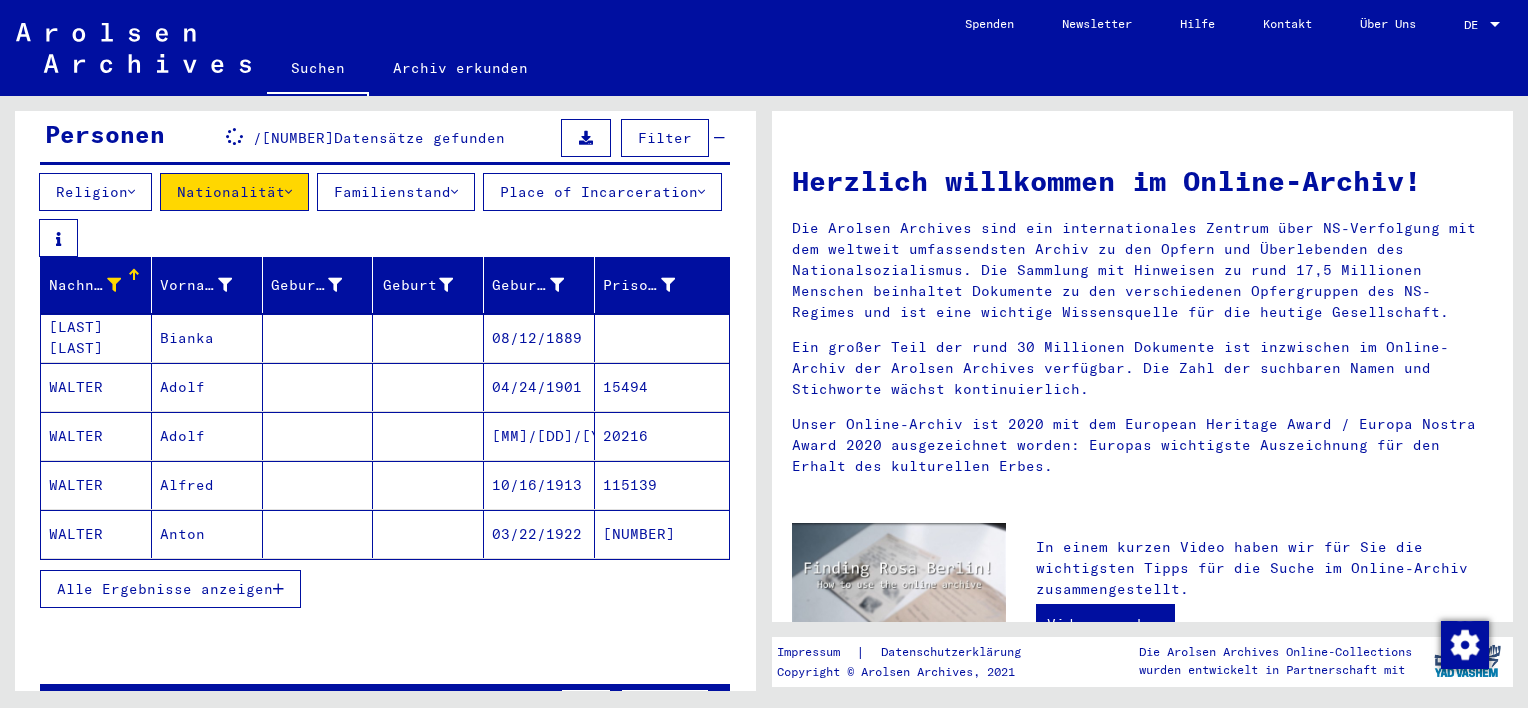 click on "Alle Ergebnisse anzeigen" at bounding box center [165, 589] 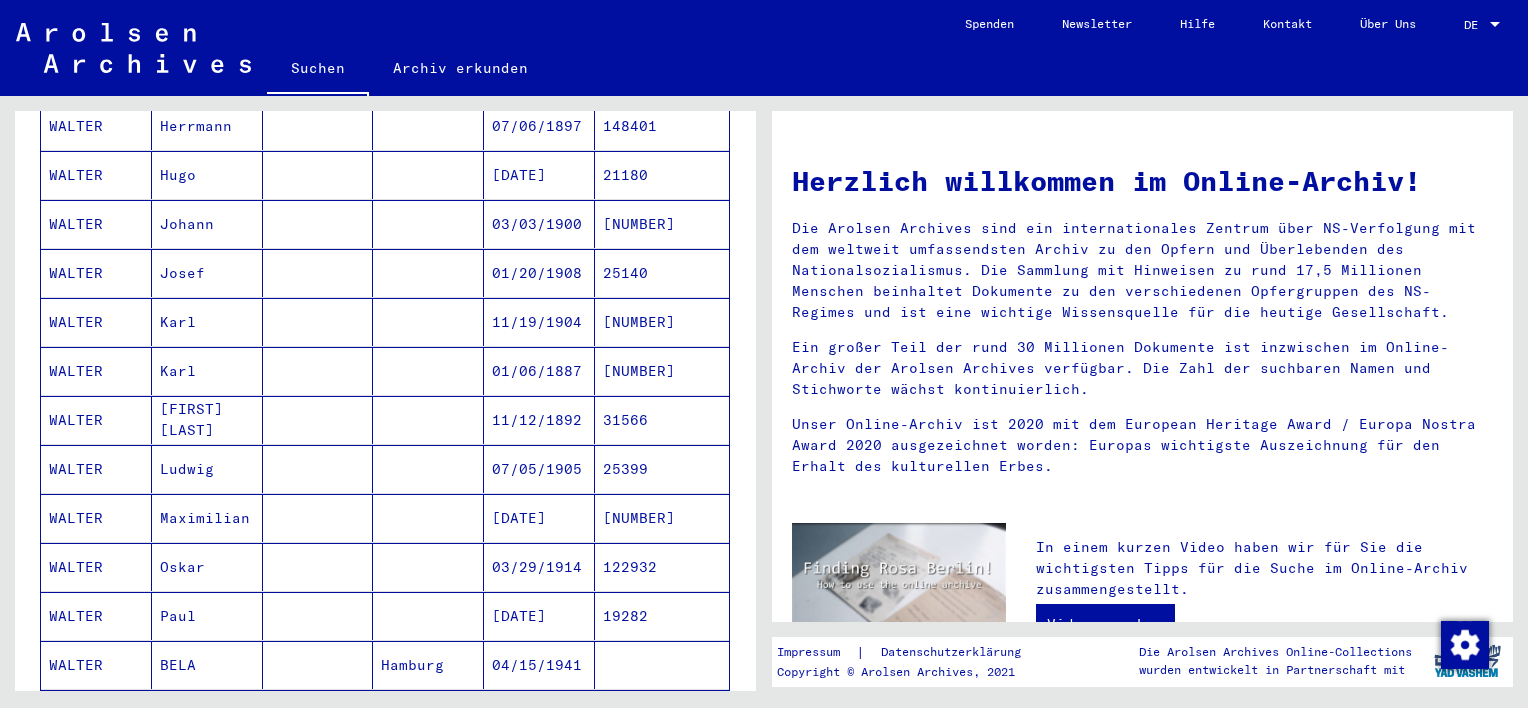 scroll, scrollTop: 1104, scrollLeft: 0, axis: vertical 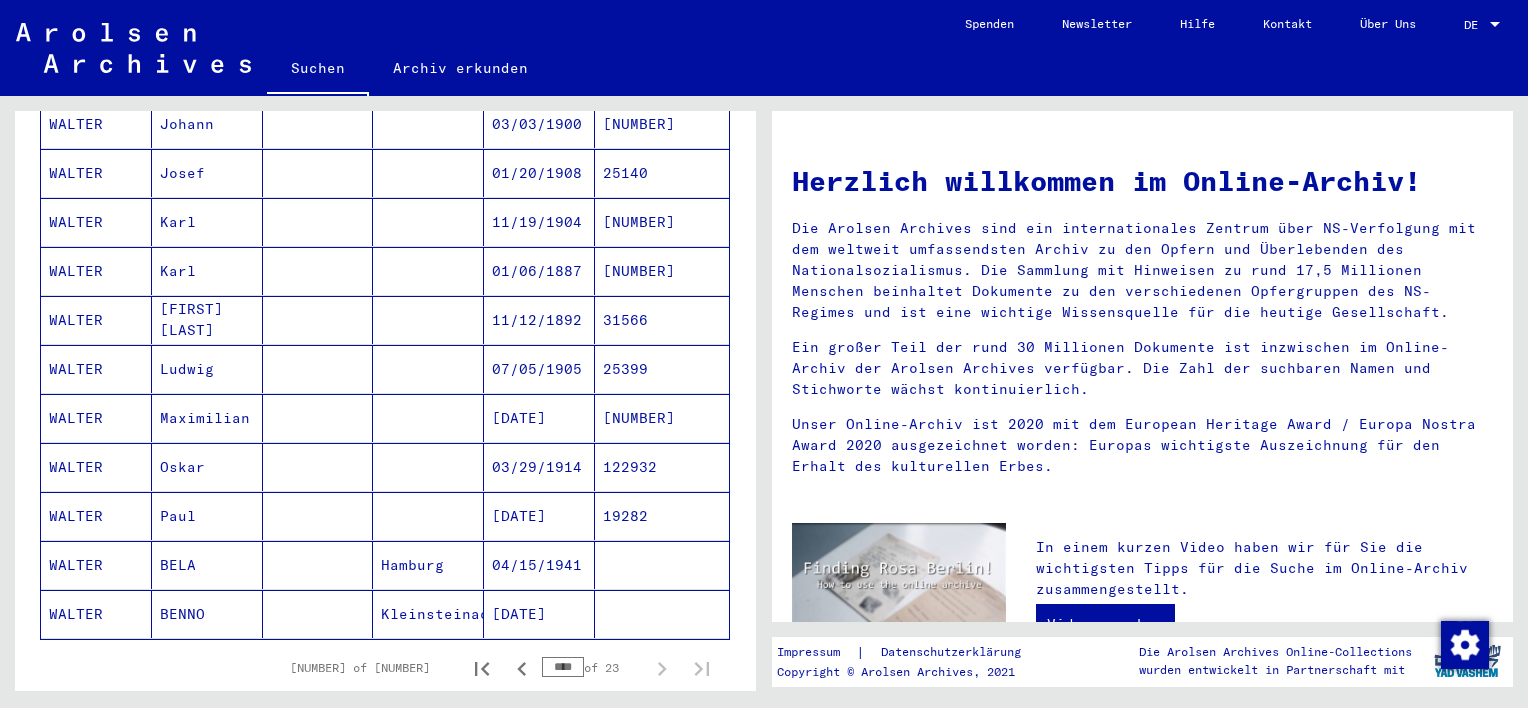 click on "WALTER" at bounding box center (96, 565) 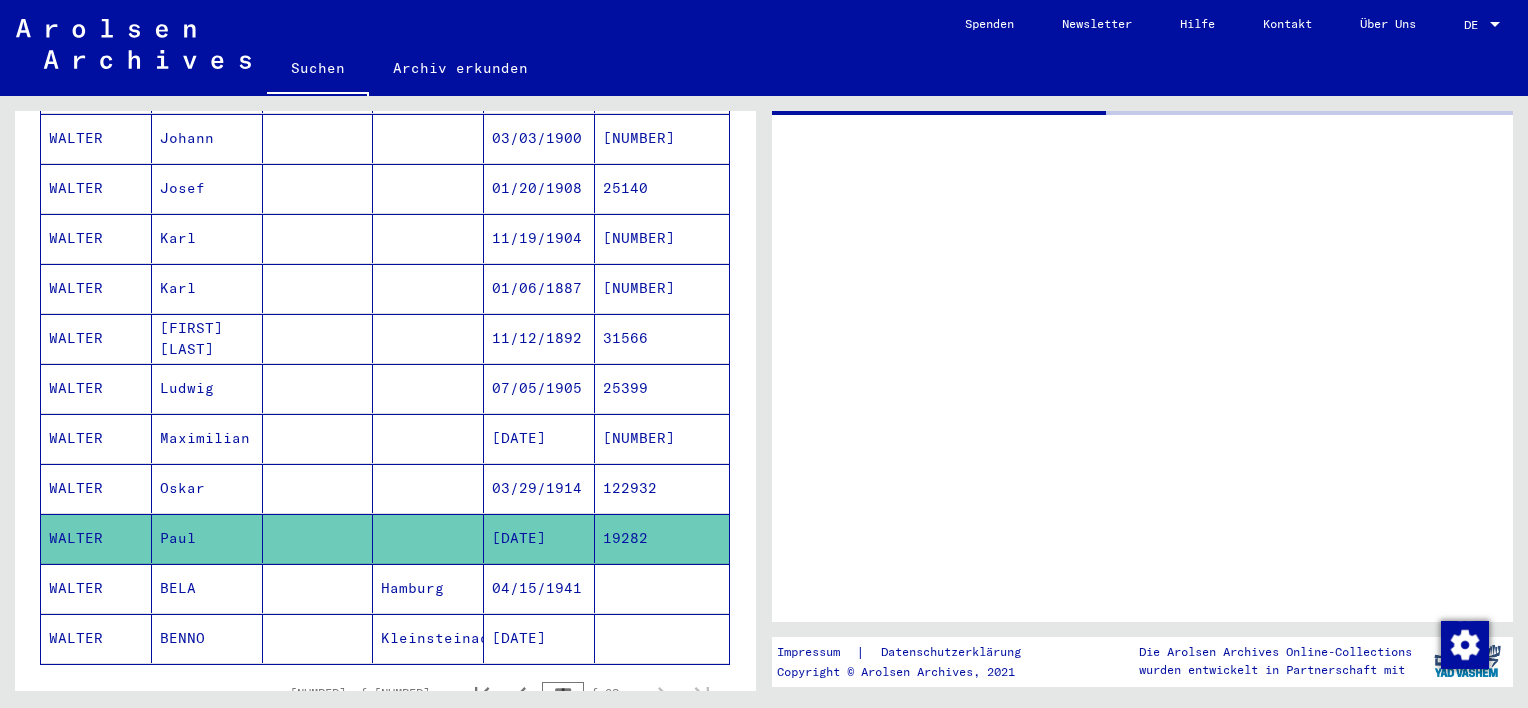 scroll, scrollTop: 1116, scrollLeft: 0, axis: vertical 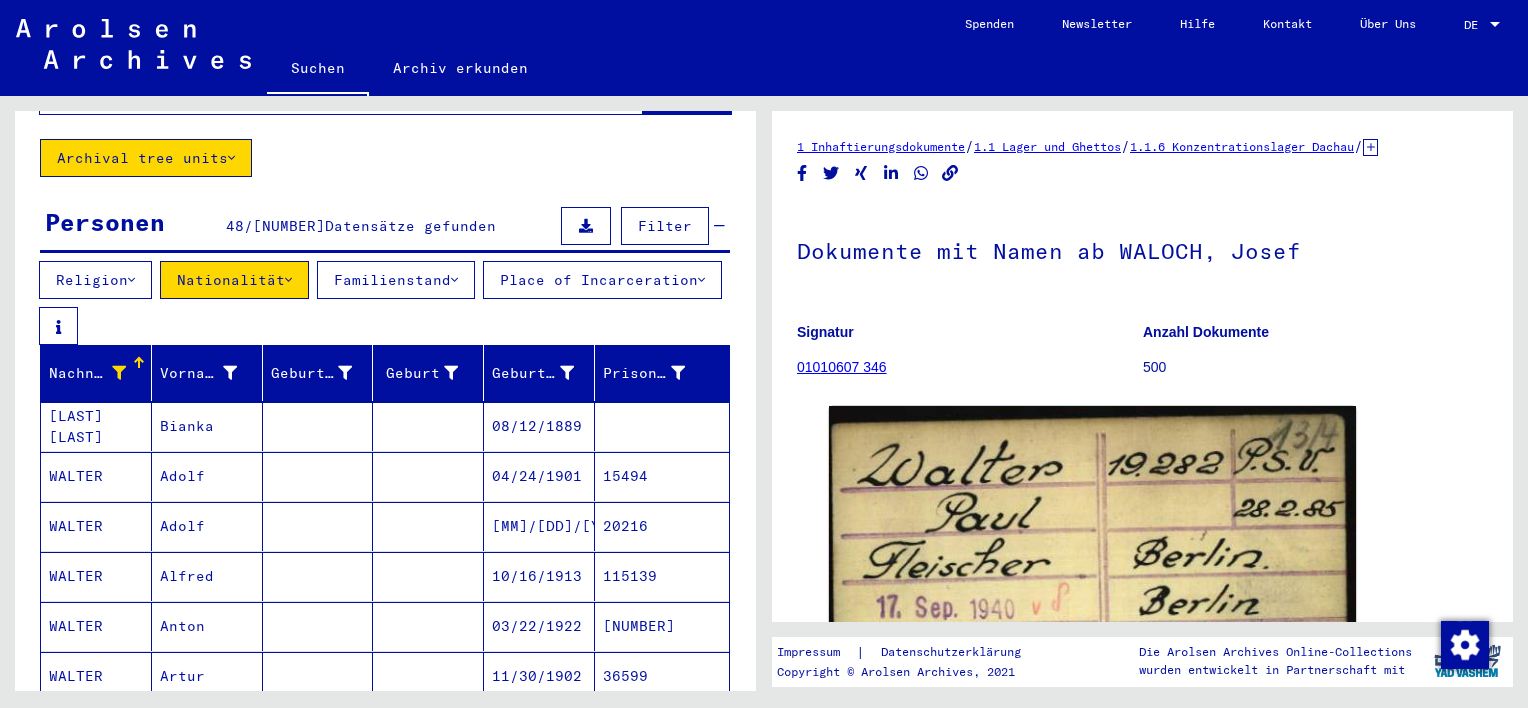 click on "[LAST] [LAST]" at bounding box center [96, 476] 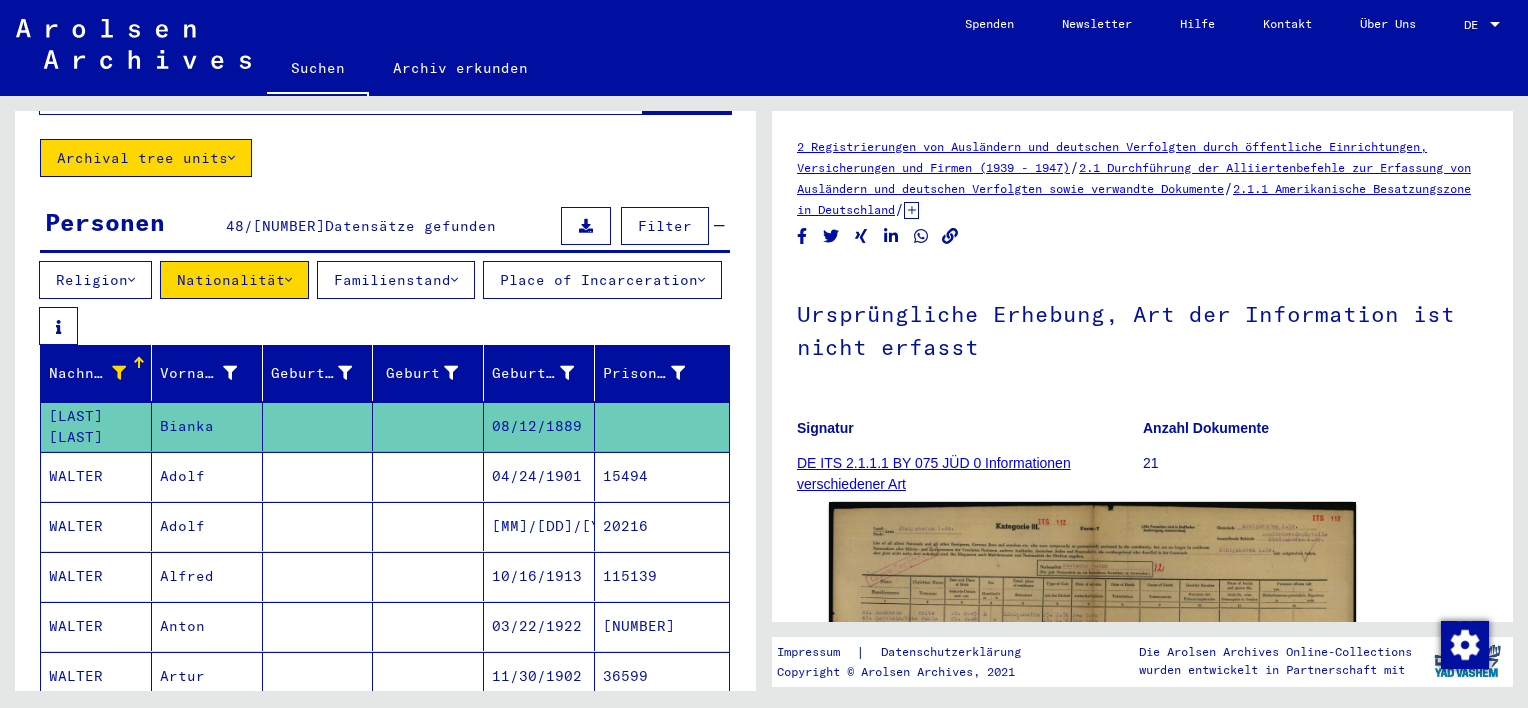 scroll, scrollTop: 0, scrollLeft: 0, axis: both 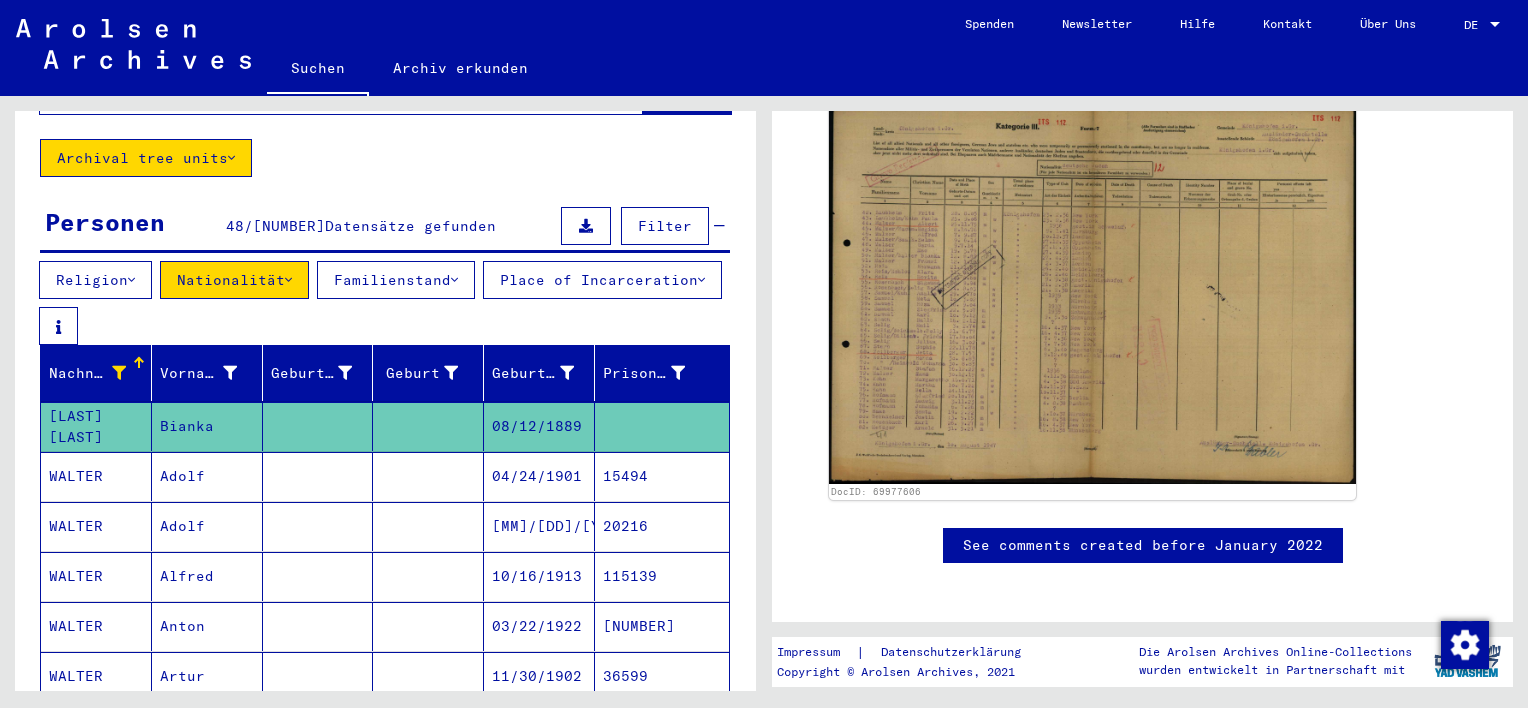 click on "WALTER" at bounding box center (96, 526) 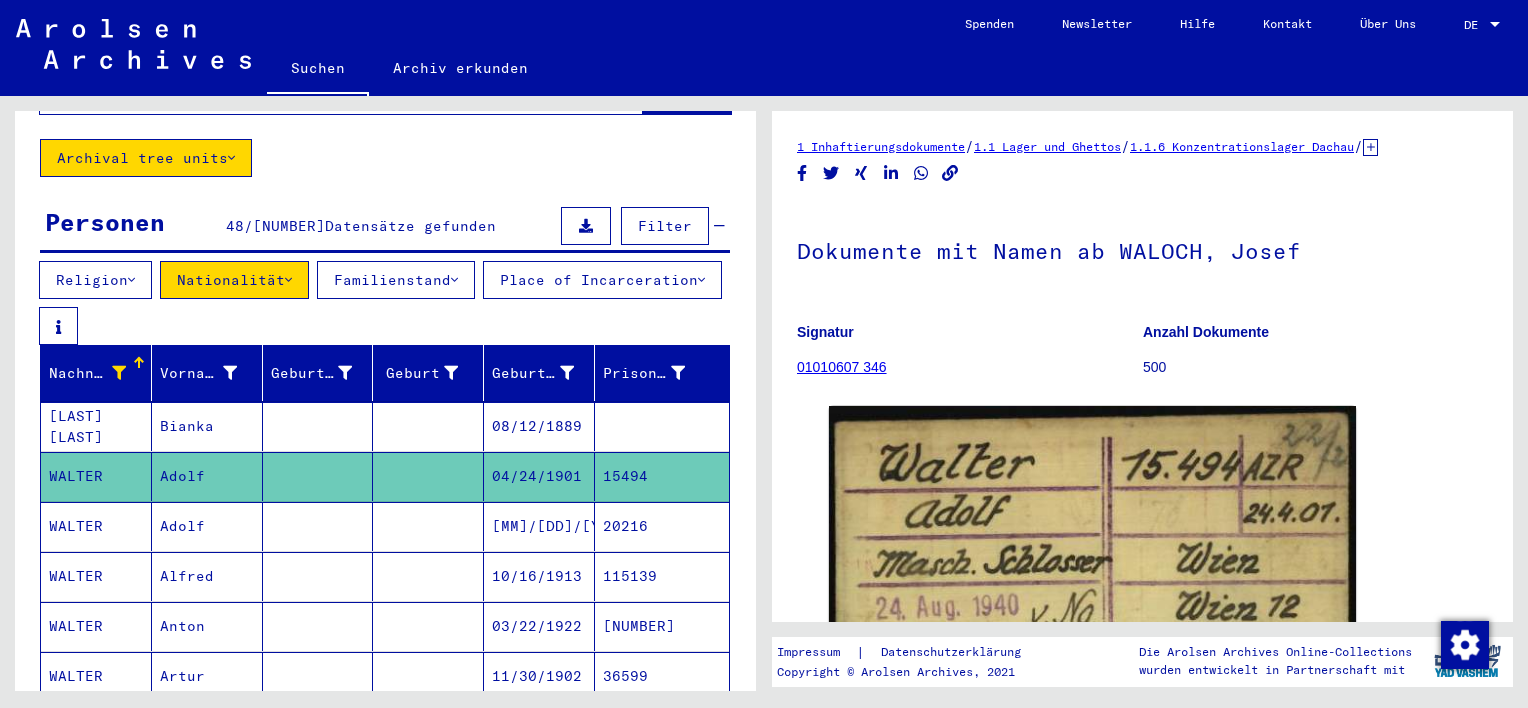 scroll, scrollTop: 0, scrollLeft: 0, axis: both 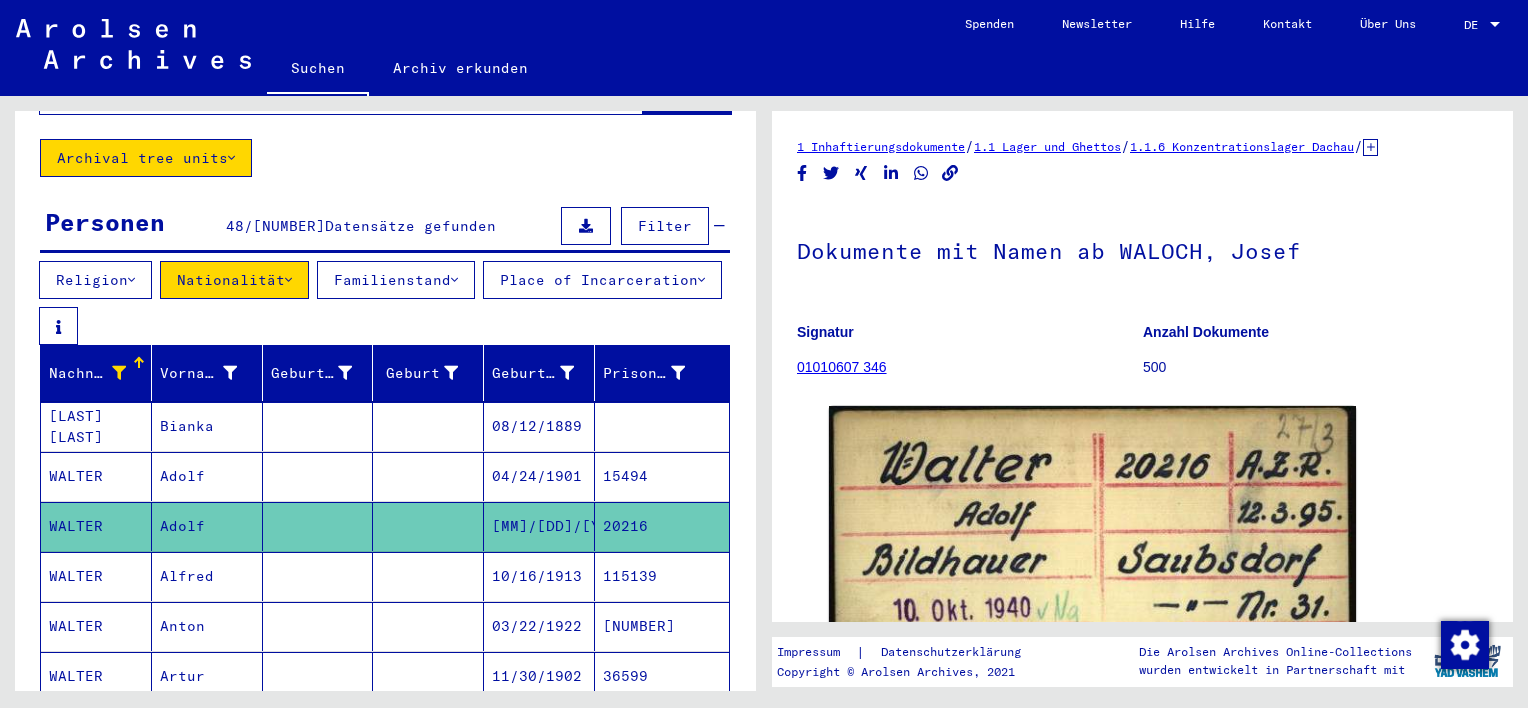 click on "WALTER" at bounding box center (96, 626) 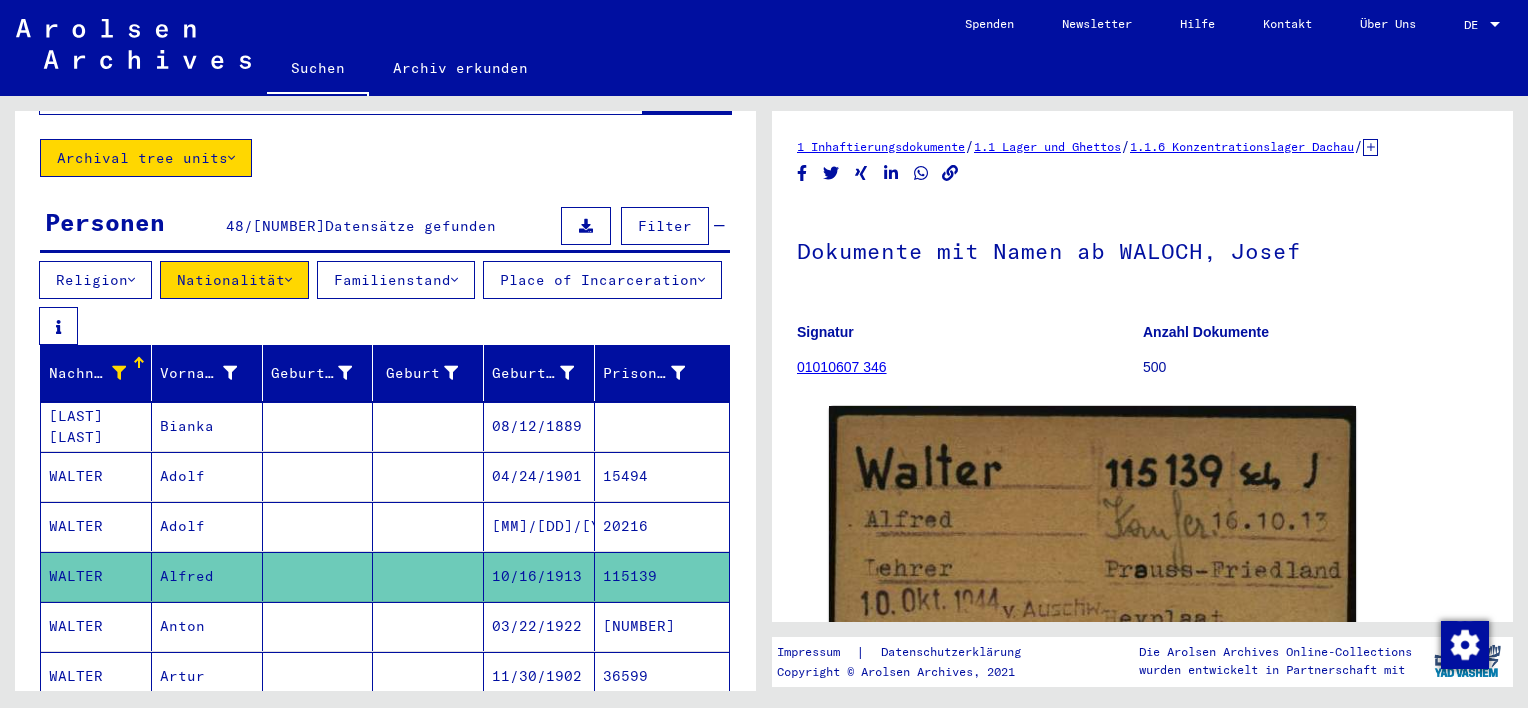 scroll, scrollTop: 0, scrollLeft: 0, axis: both 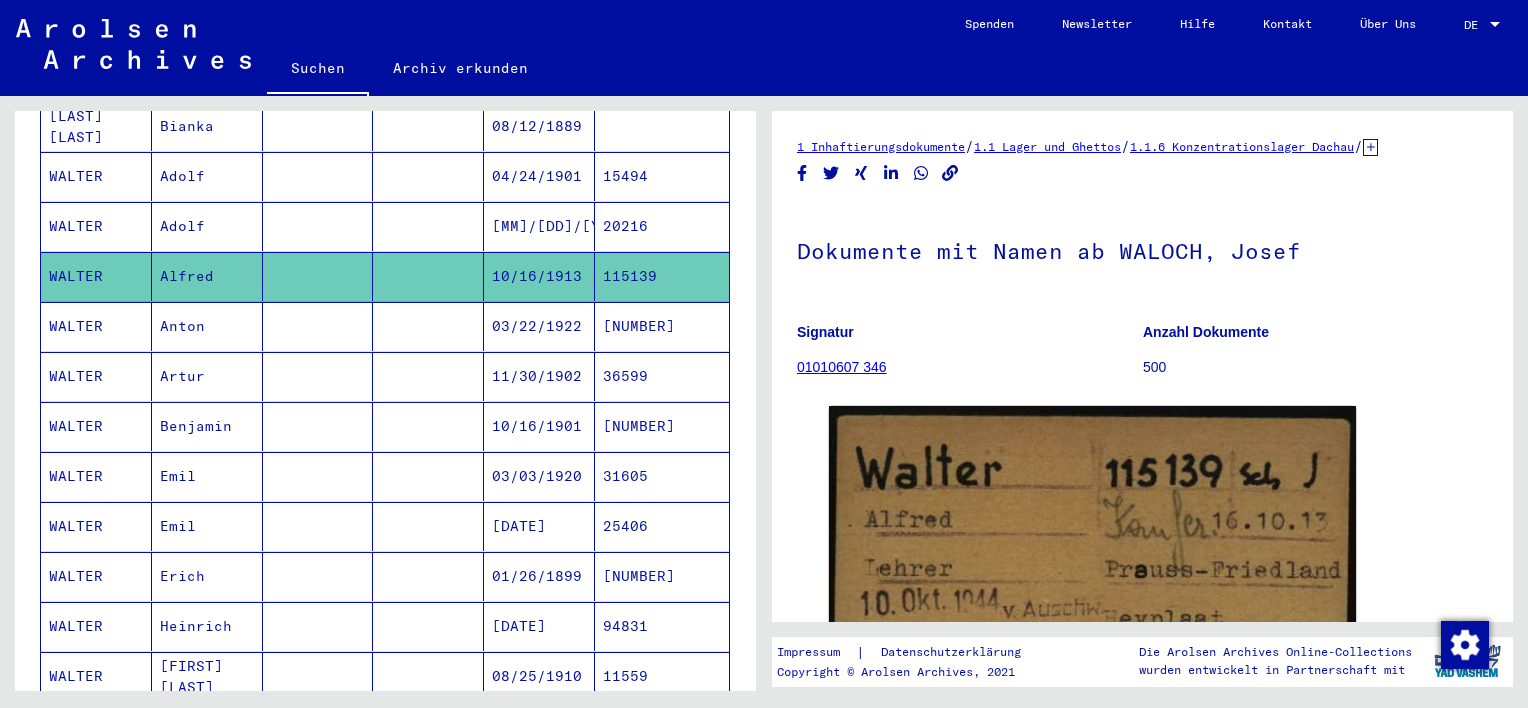click on "WALTER" at bounding box center [96, 376] 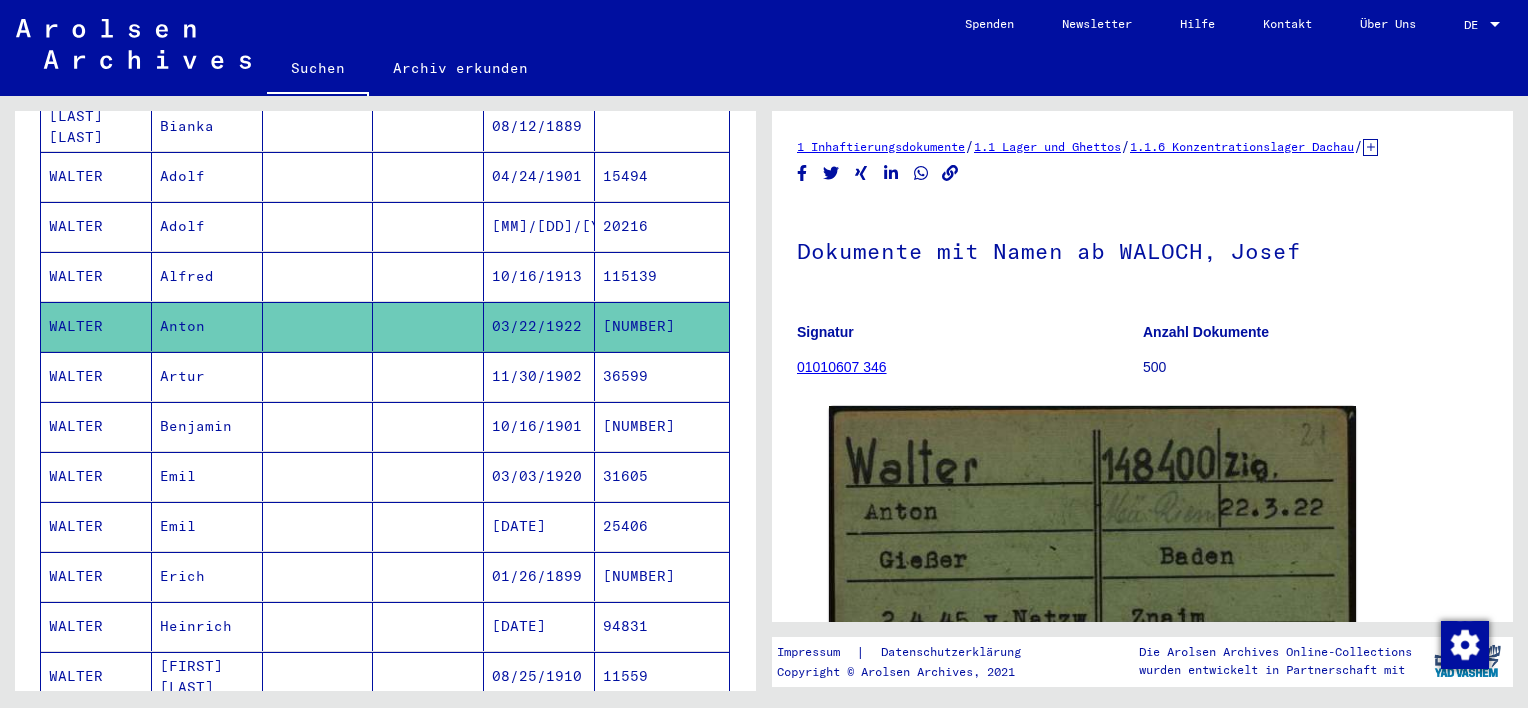 scroll, scrollTop: 0, scrollLeft: 0, axis: both 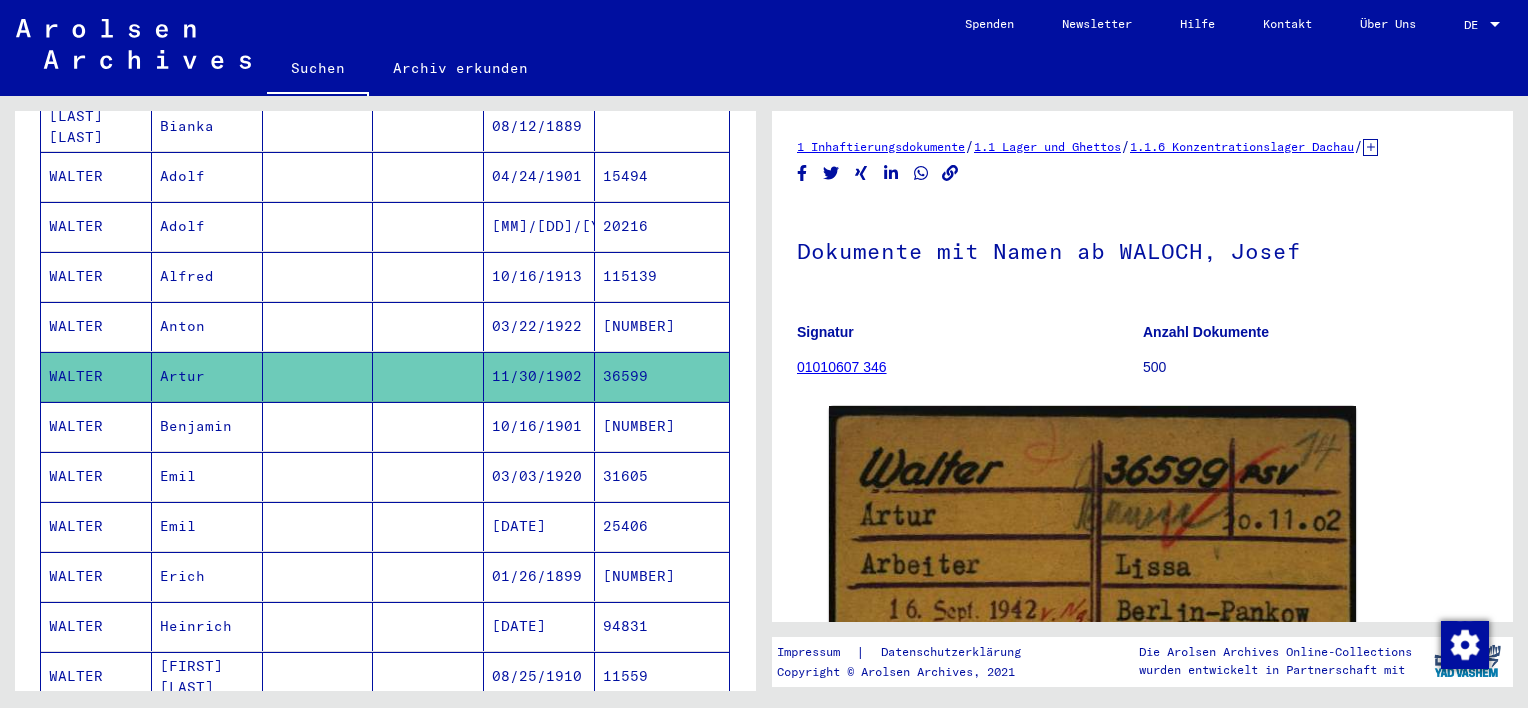click on "WALTER" at bounding box center [96, 476] 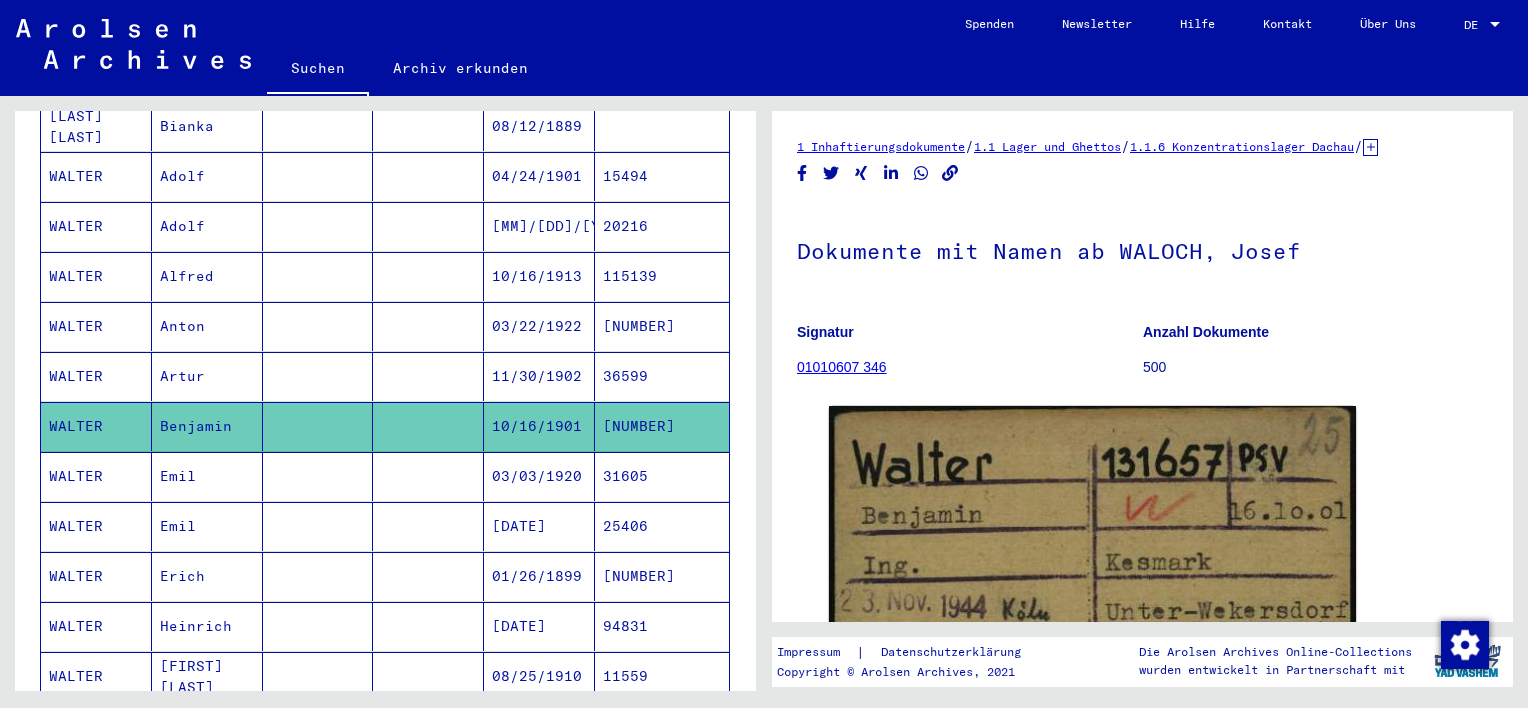 scroll, scrollTop: 0, scrollLeft: 0, axis: both 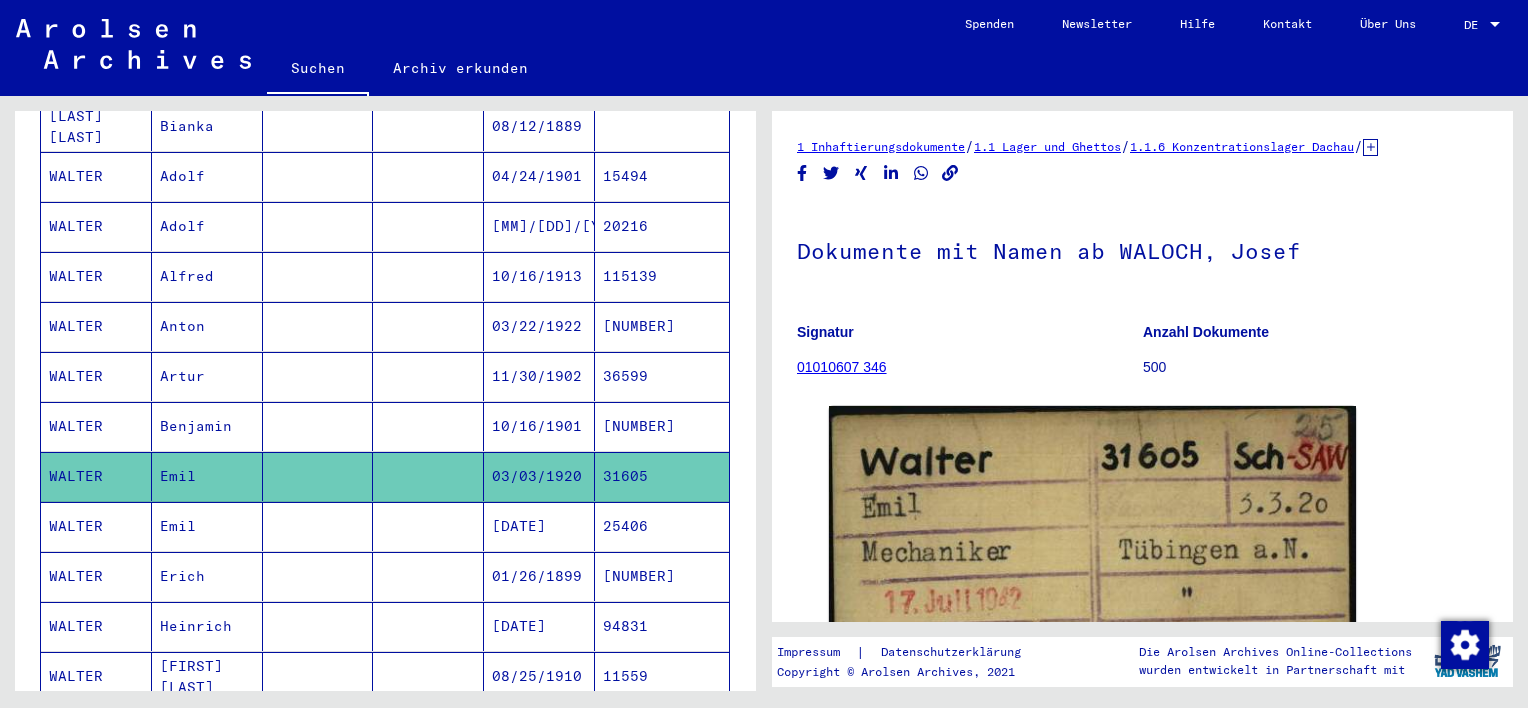 click on "WALTER" at bounding box center (96, 576) 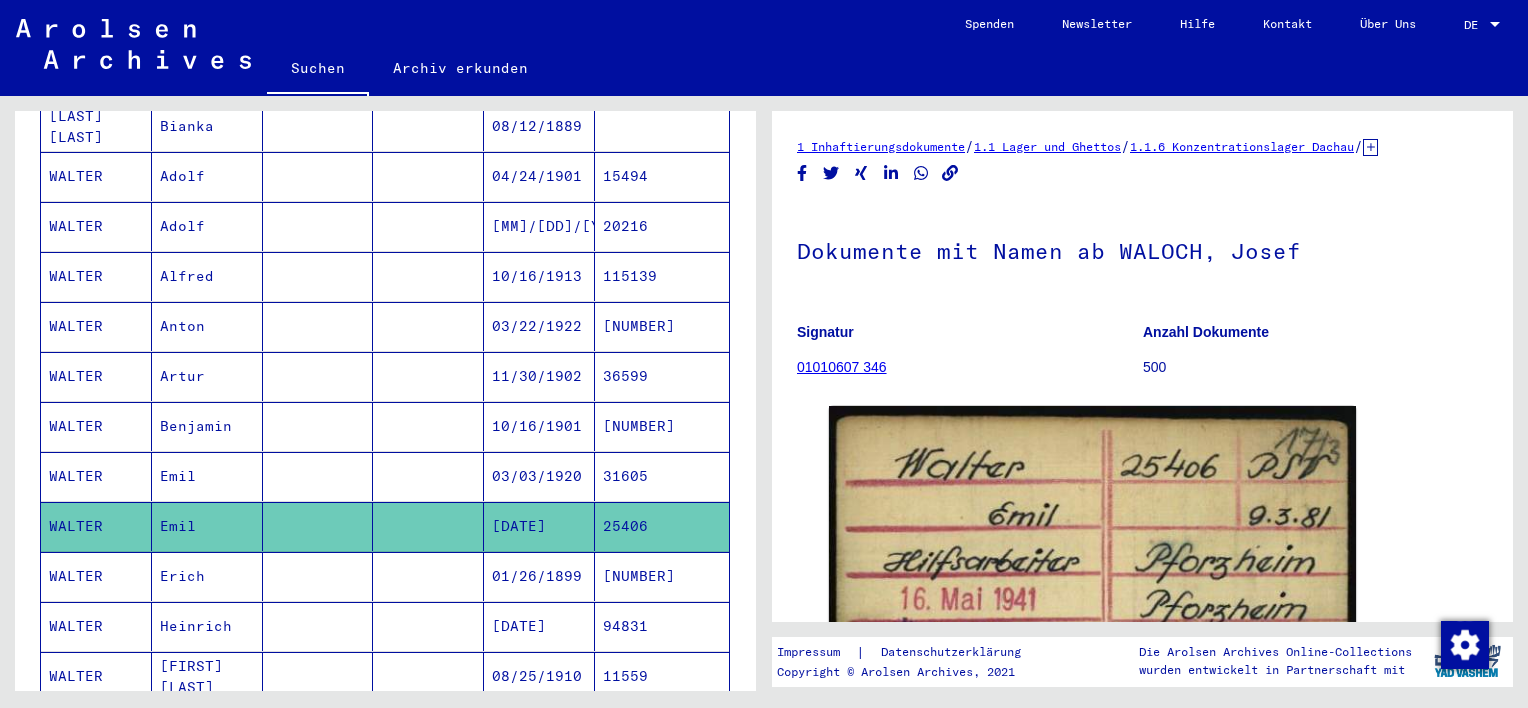 scroll, scrollTop: 0, scrollLeft: 0, axis: both 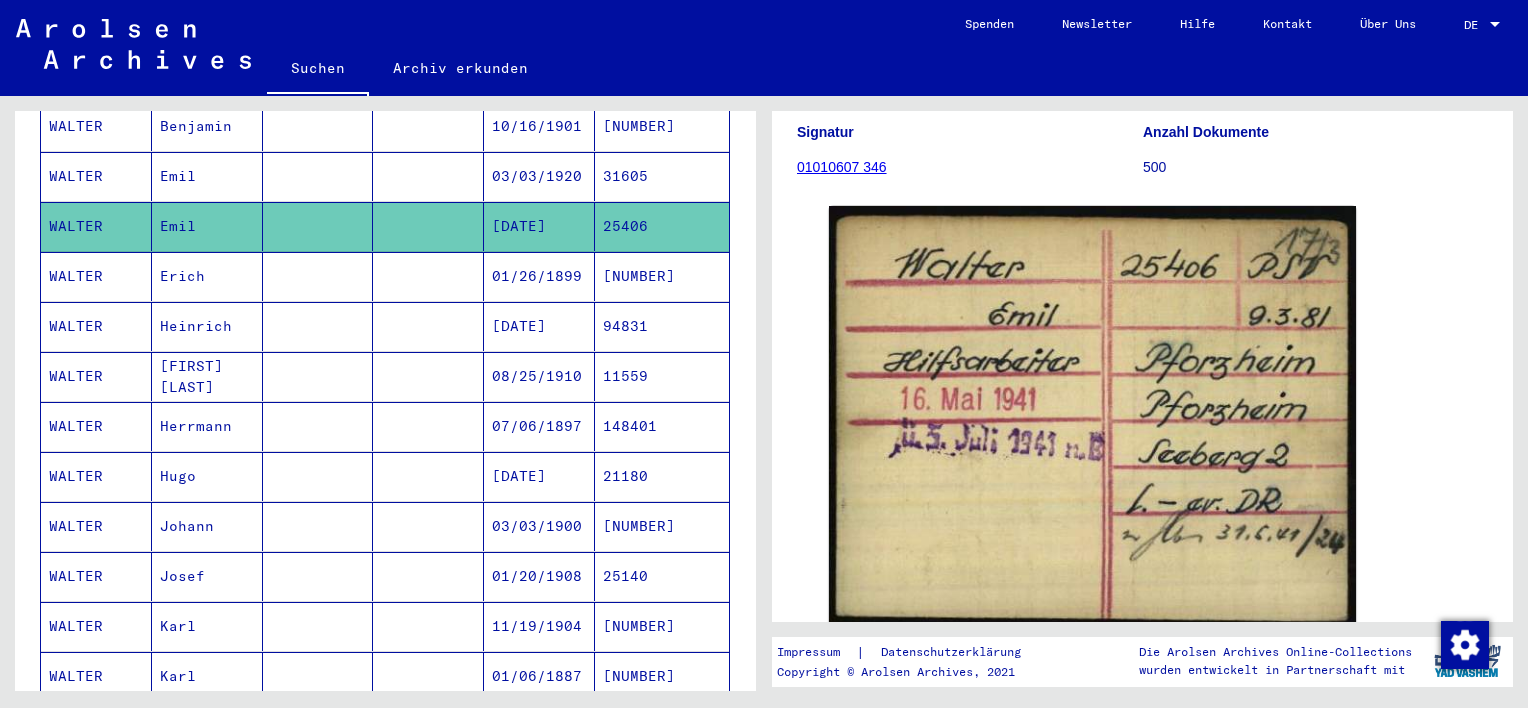 click on "WALTER" at bounding box center (96, 326) 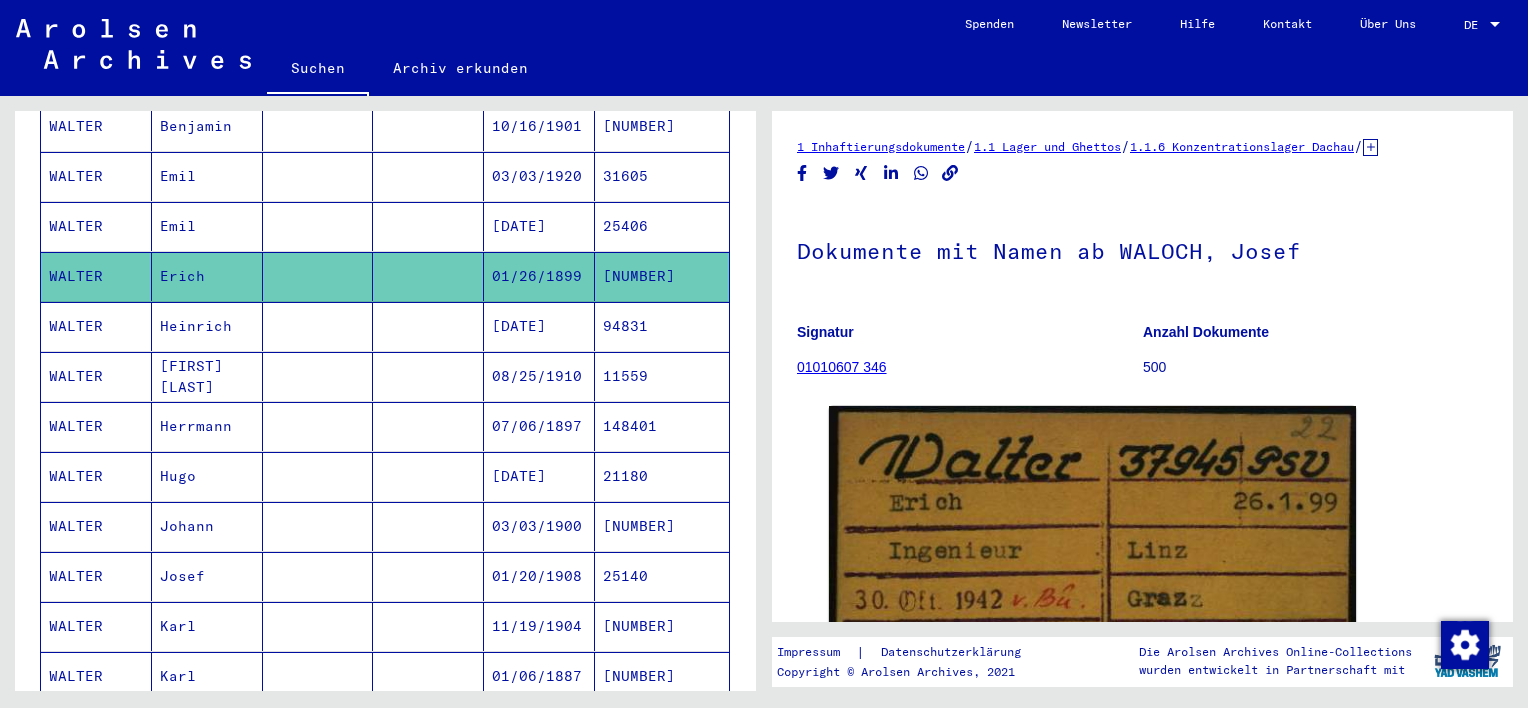 click on "WALTER" at bounding box center (96, 376) 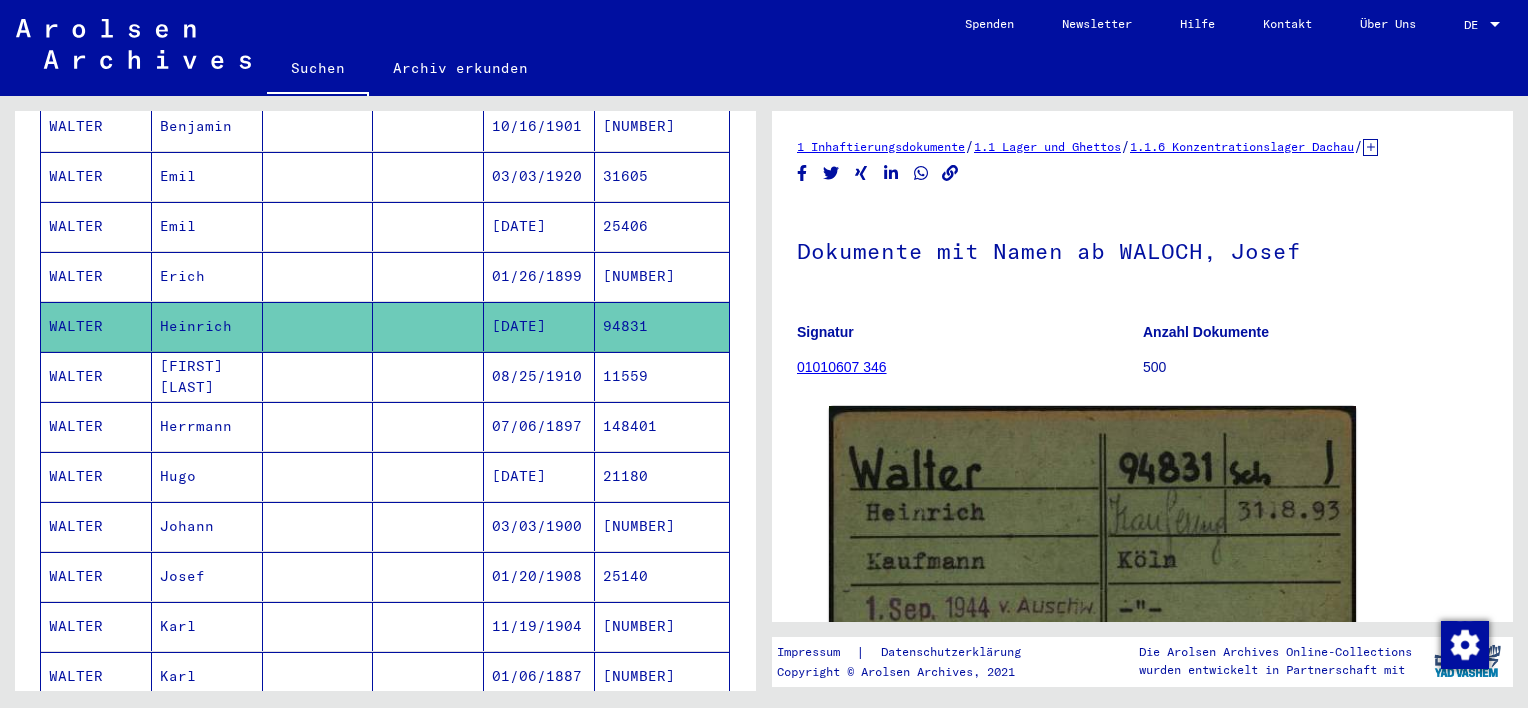 click on "WALTER" at bounding box center [96, 426] 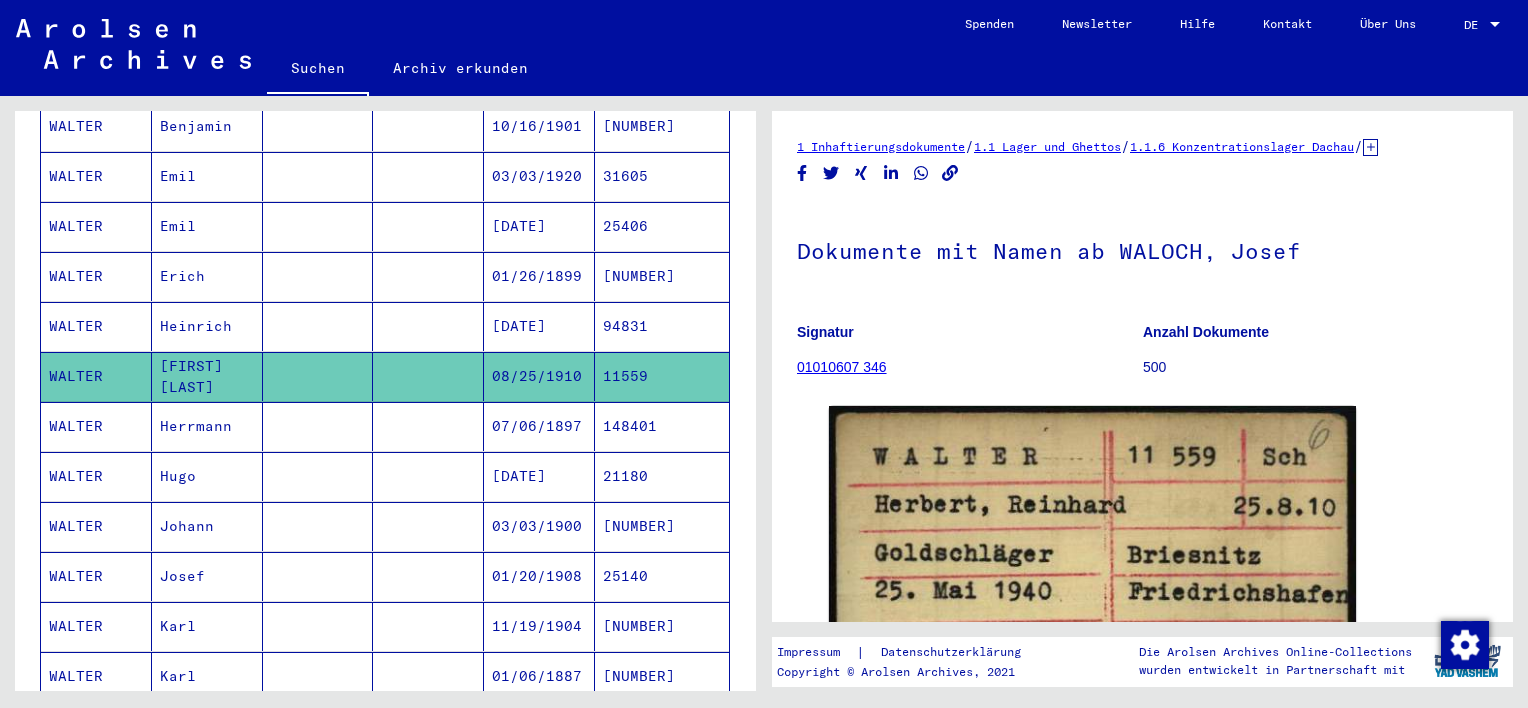 click on "WALTER" at bounding box center [96, 476] 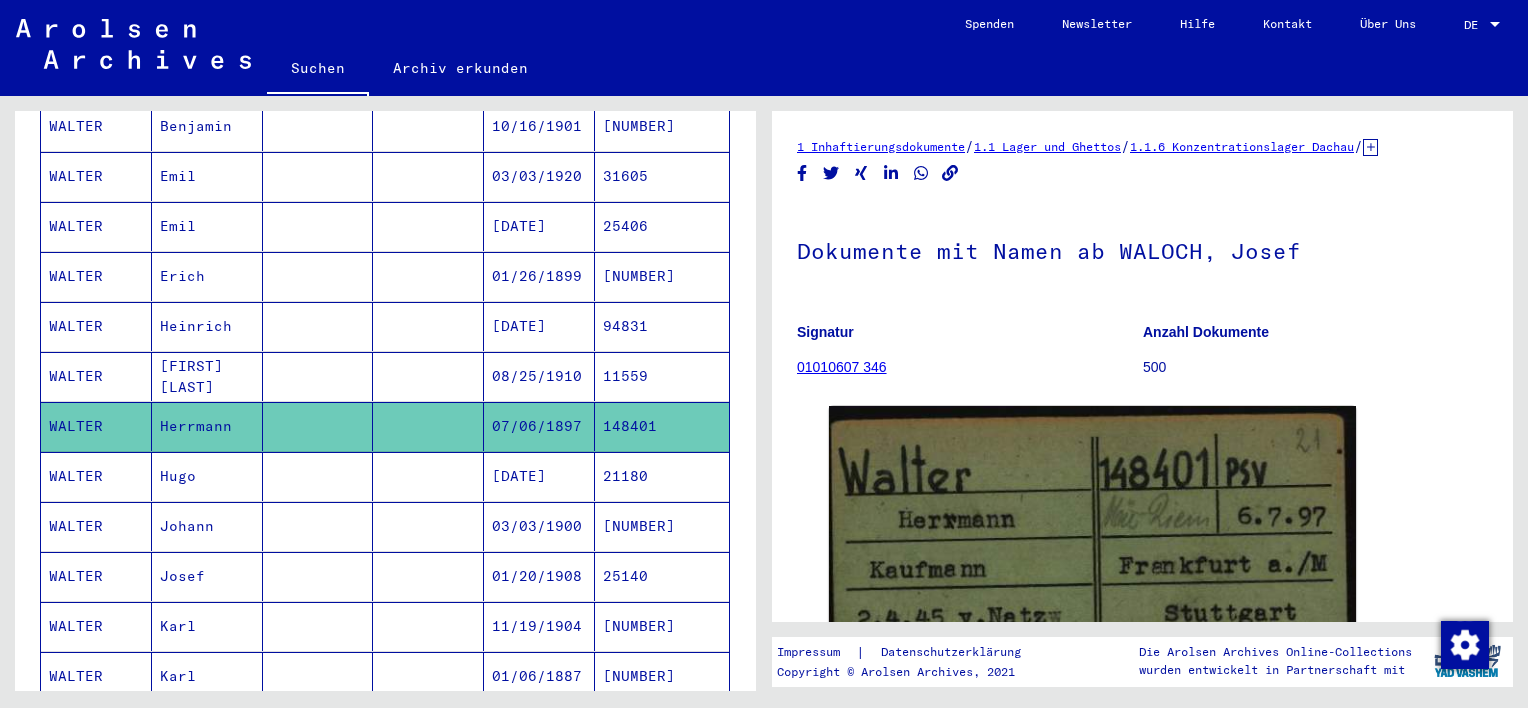 click on "WALTER" at bounding box center (96, 526) 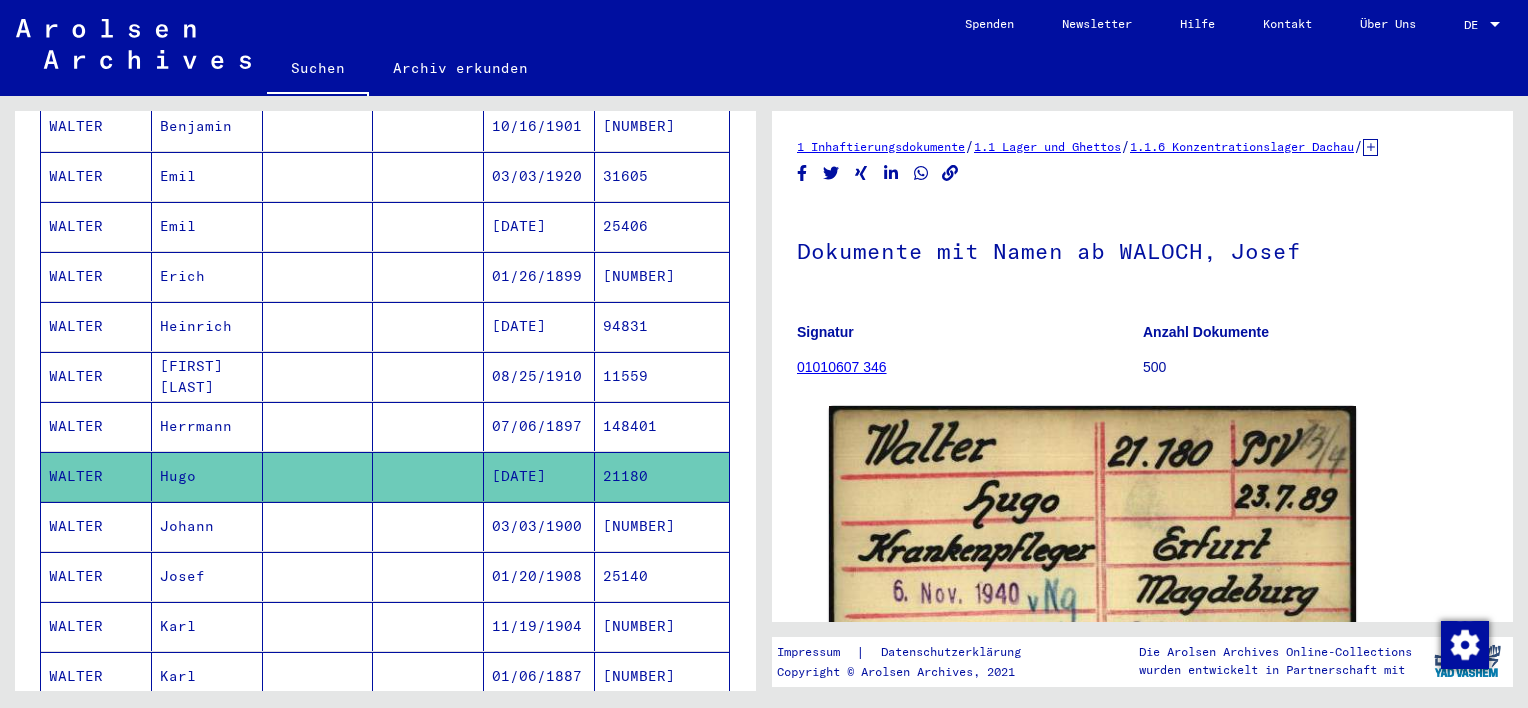 click on "WALTER" at bounding box center [96, 576] 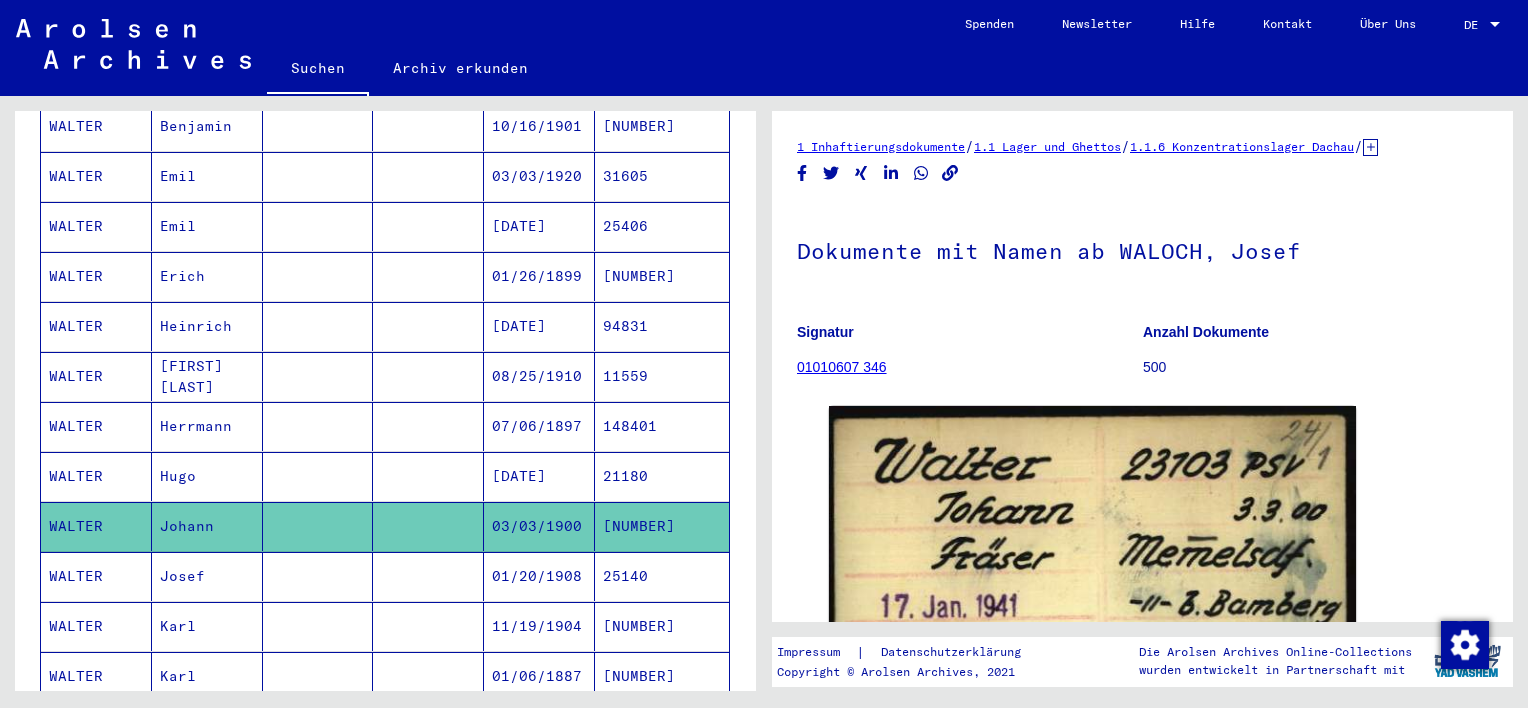 click on "WALTER" at bounding box center [96, 626] 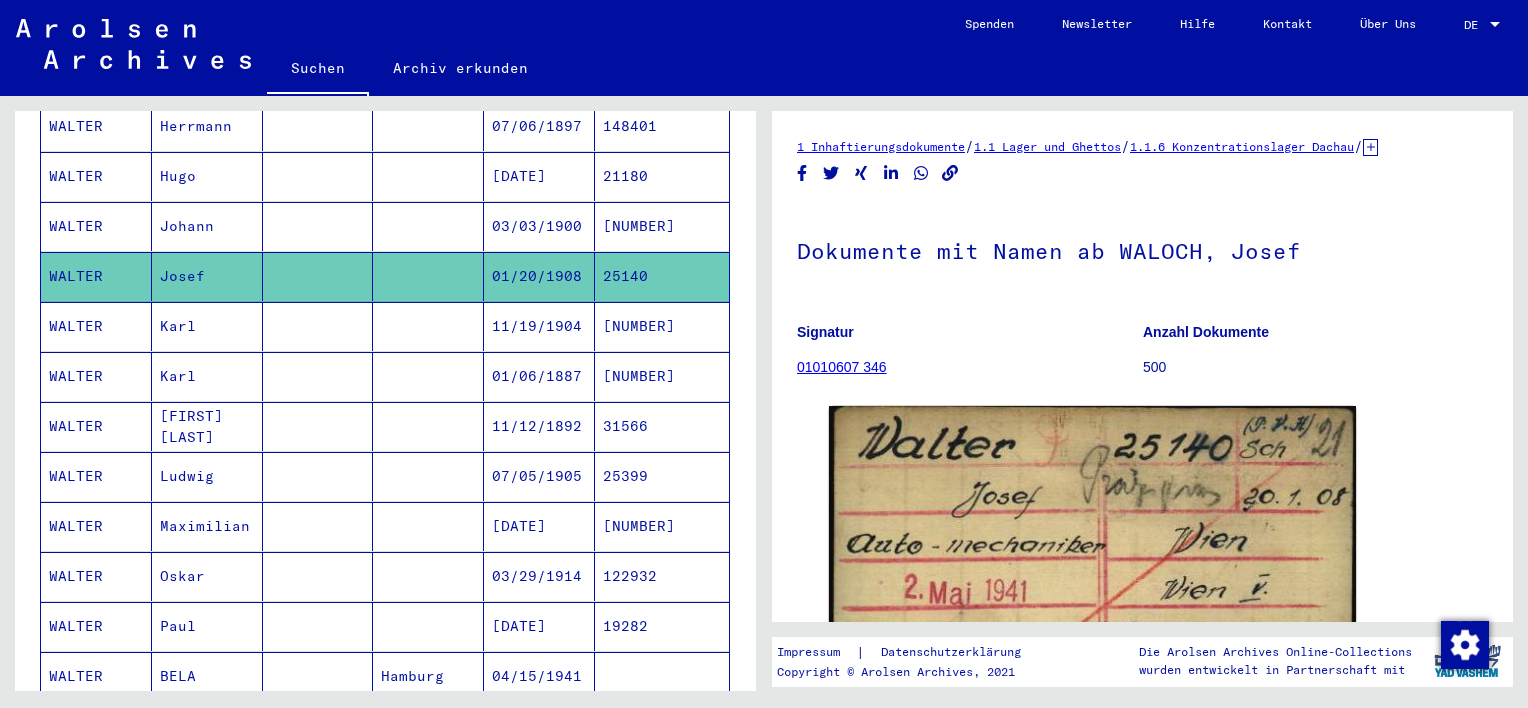 click on "Karl" at bounding box center [207, 376] 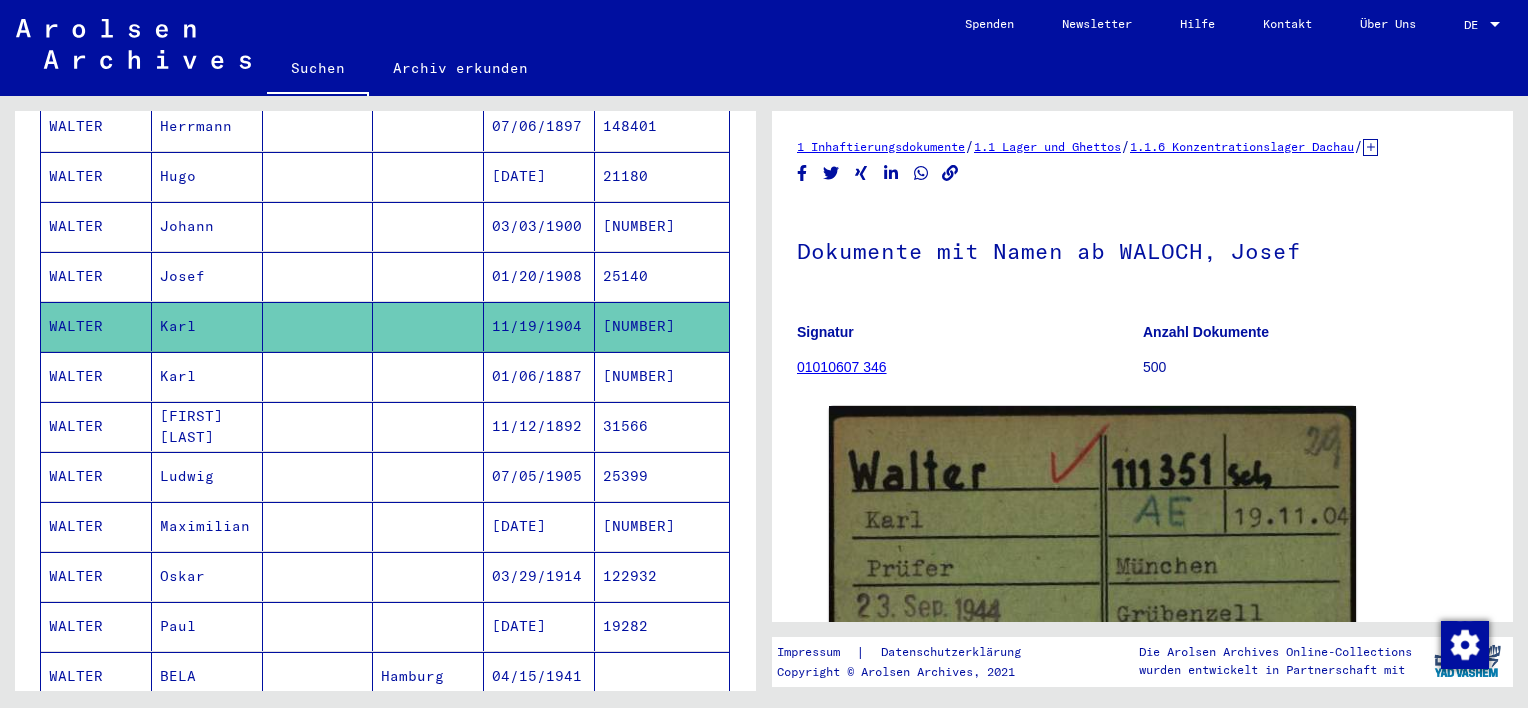 click on "Karl" at bounding box center (207, 426) 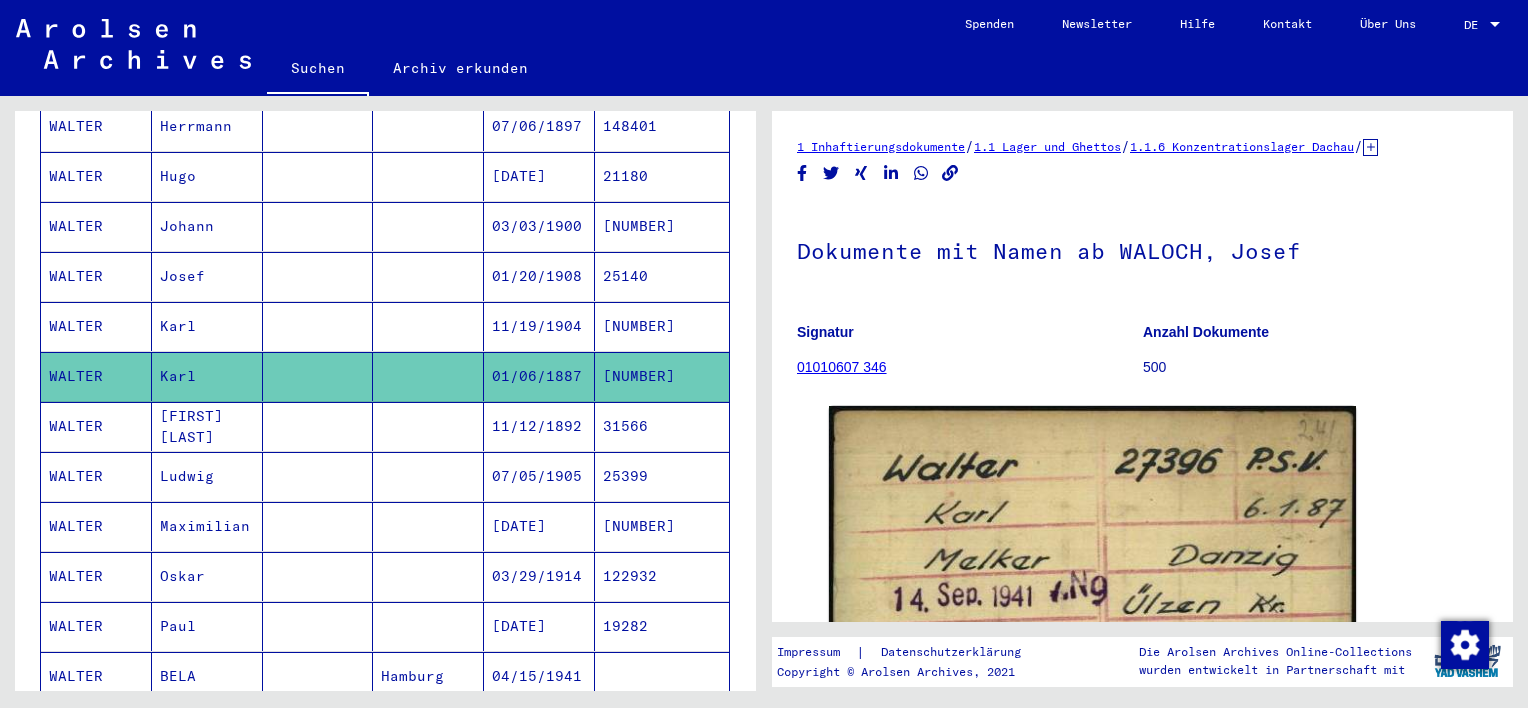 click on "[FIRST] [LAST]" at bounding box center (207, 476) 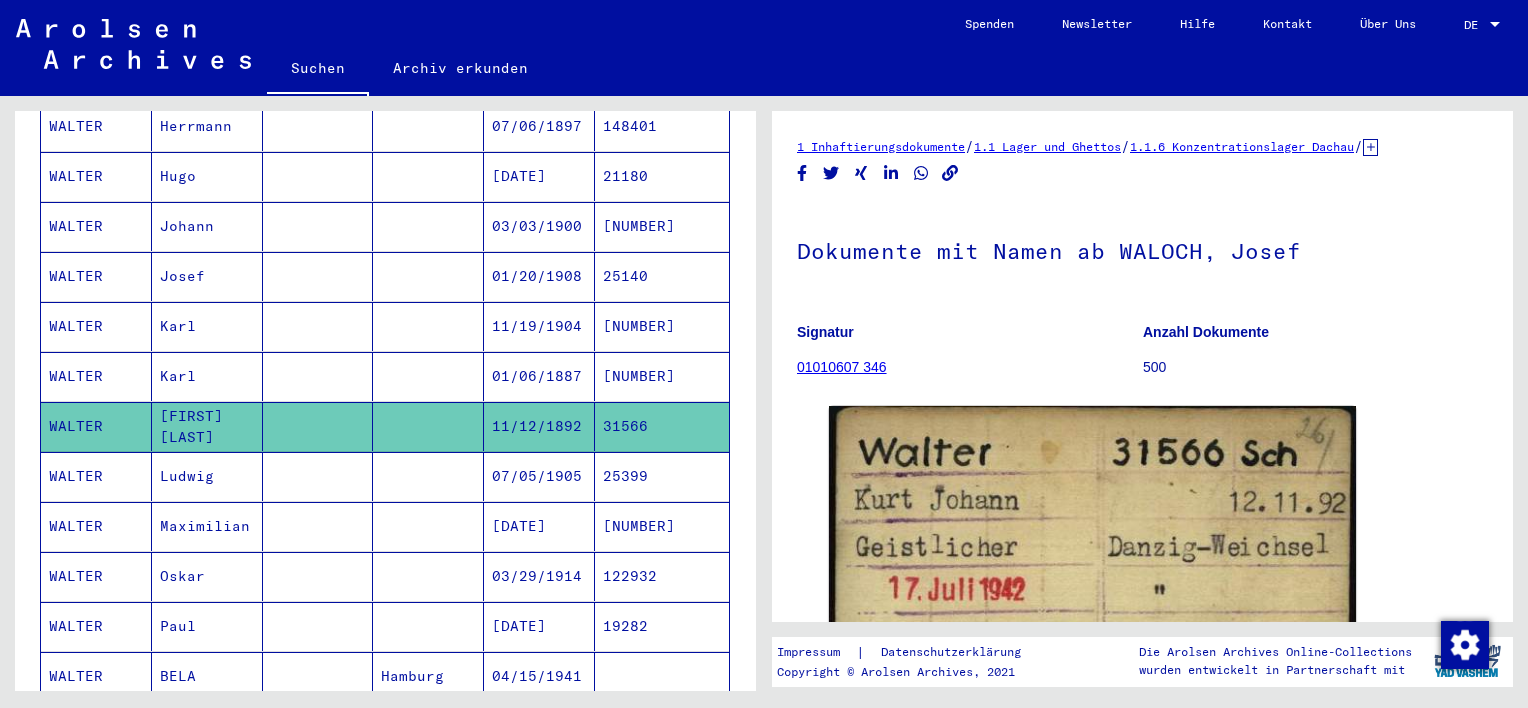 click on "Ludwig" at bounding box center [207, 526] 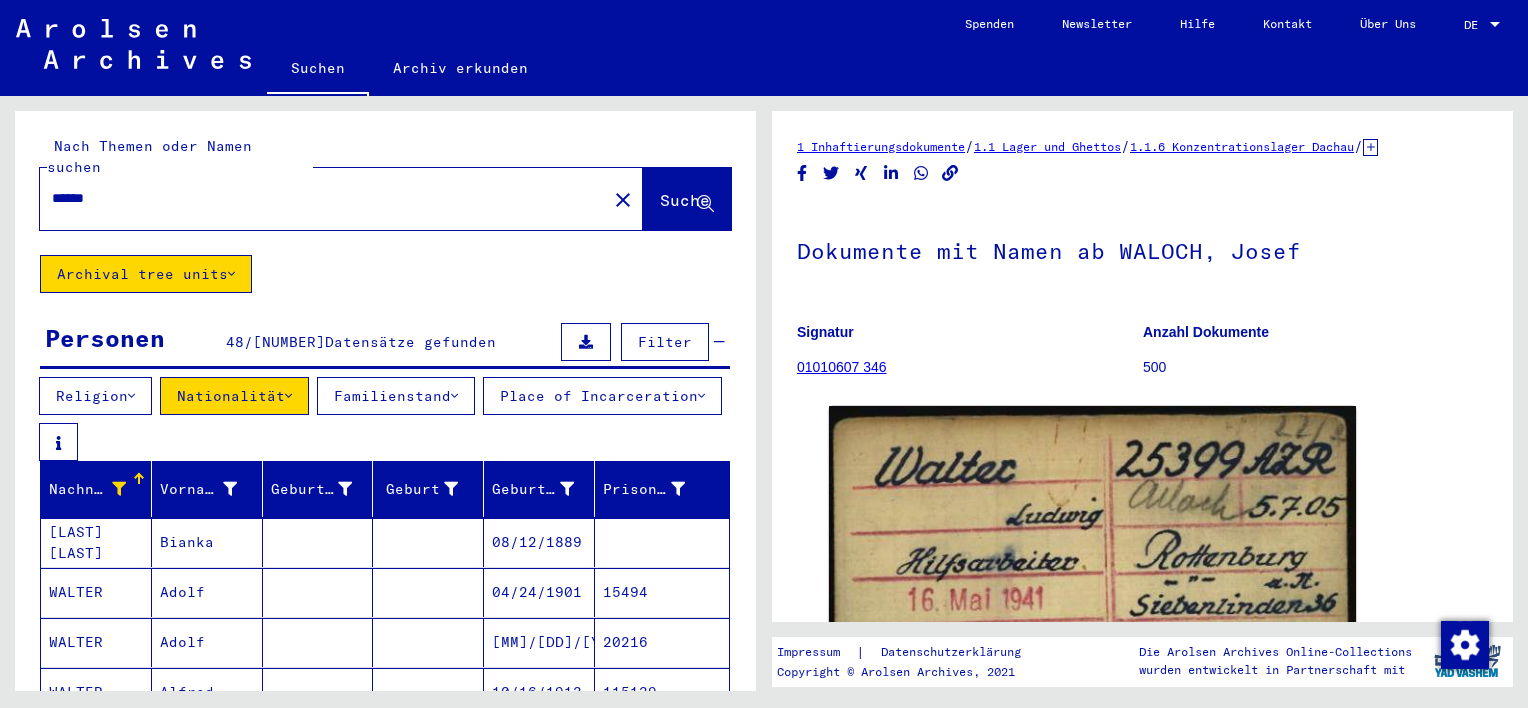 click on "Archival tree units" 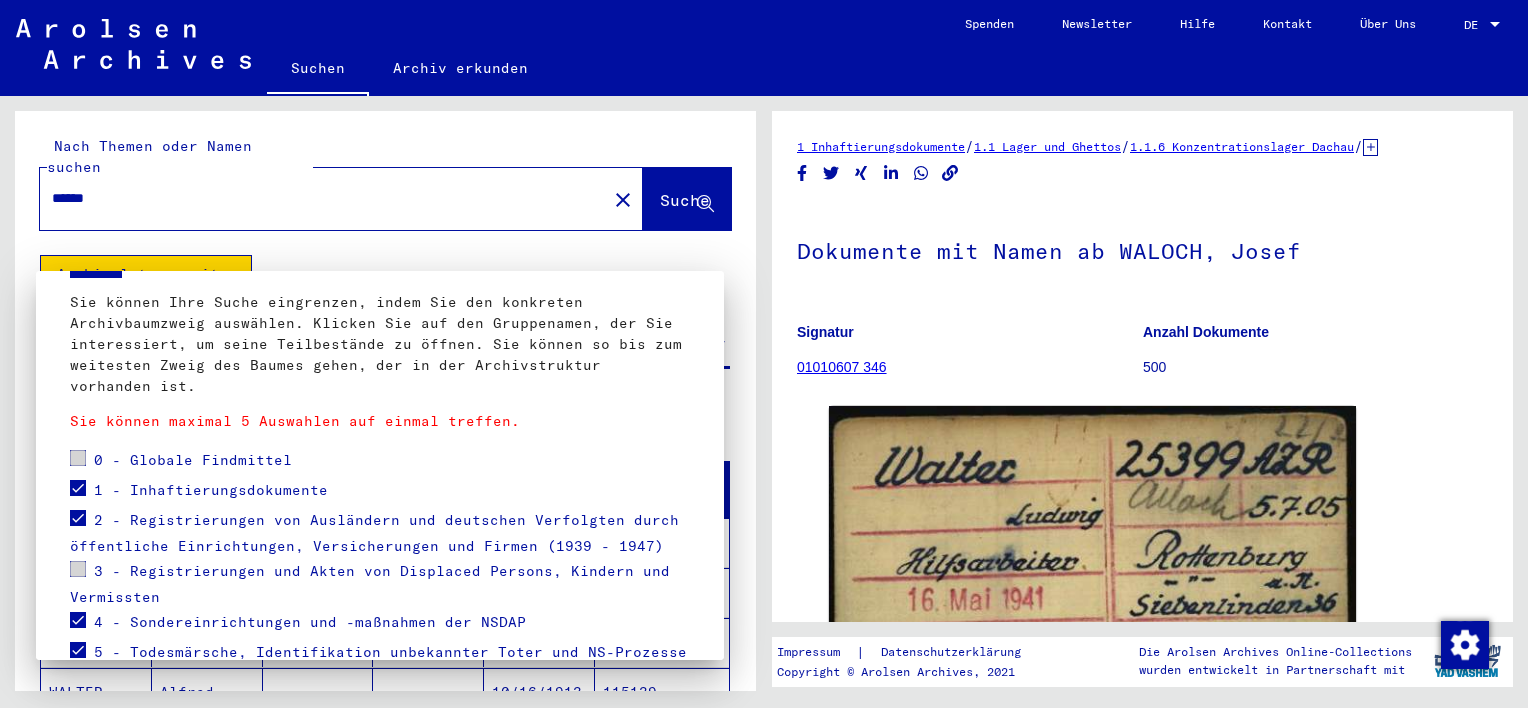 click at bounding box center (78, 458) 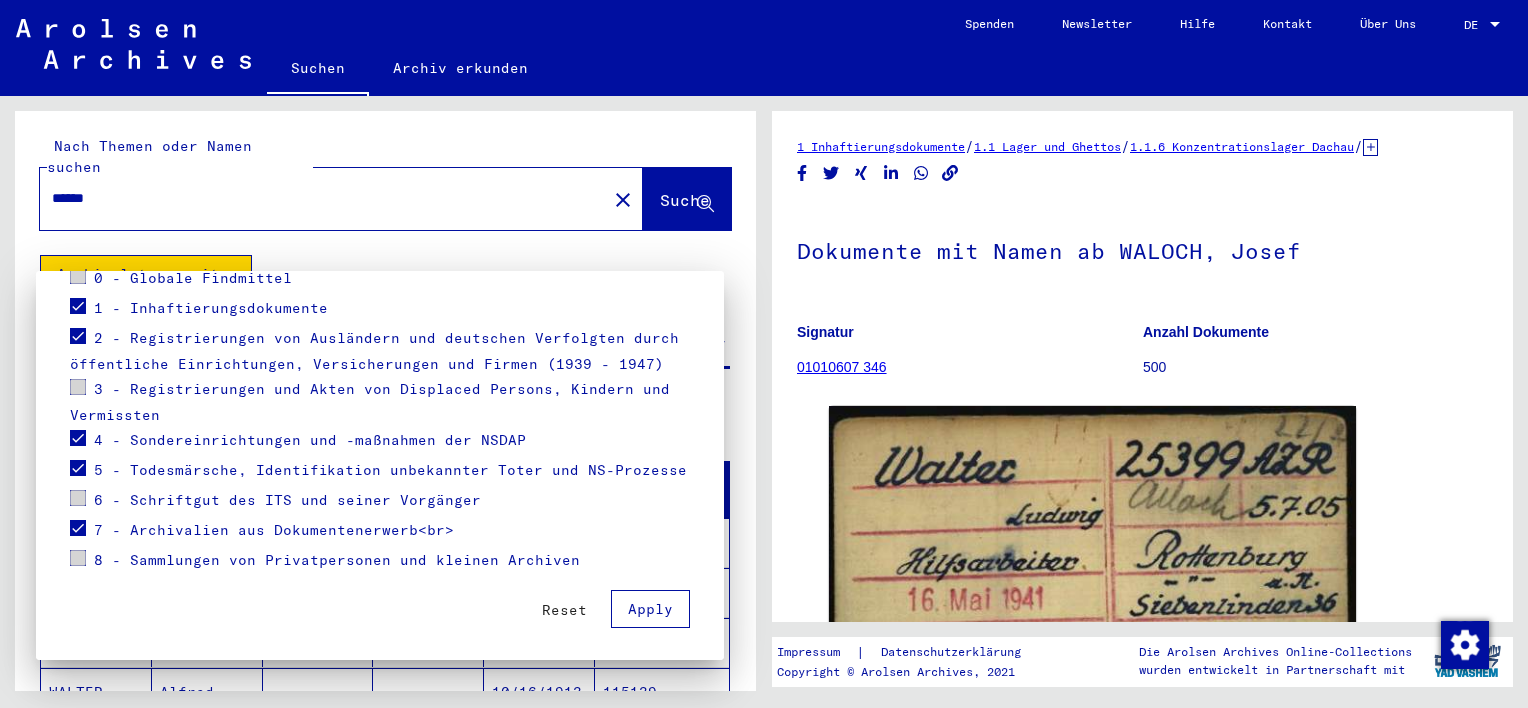 drag, startPoint x: 550, startPoint y: 604, endPoint x: 509, endPoint y: 615, distance: 42.44997 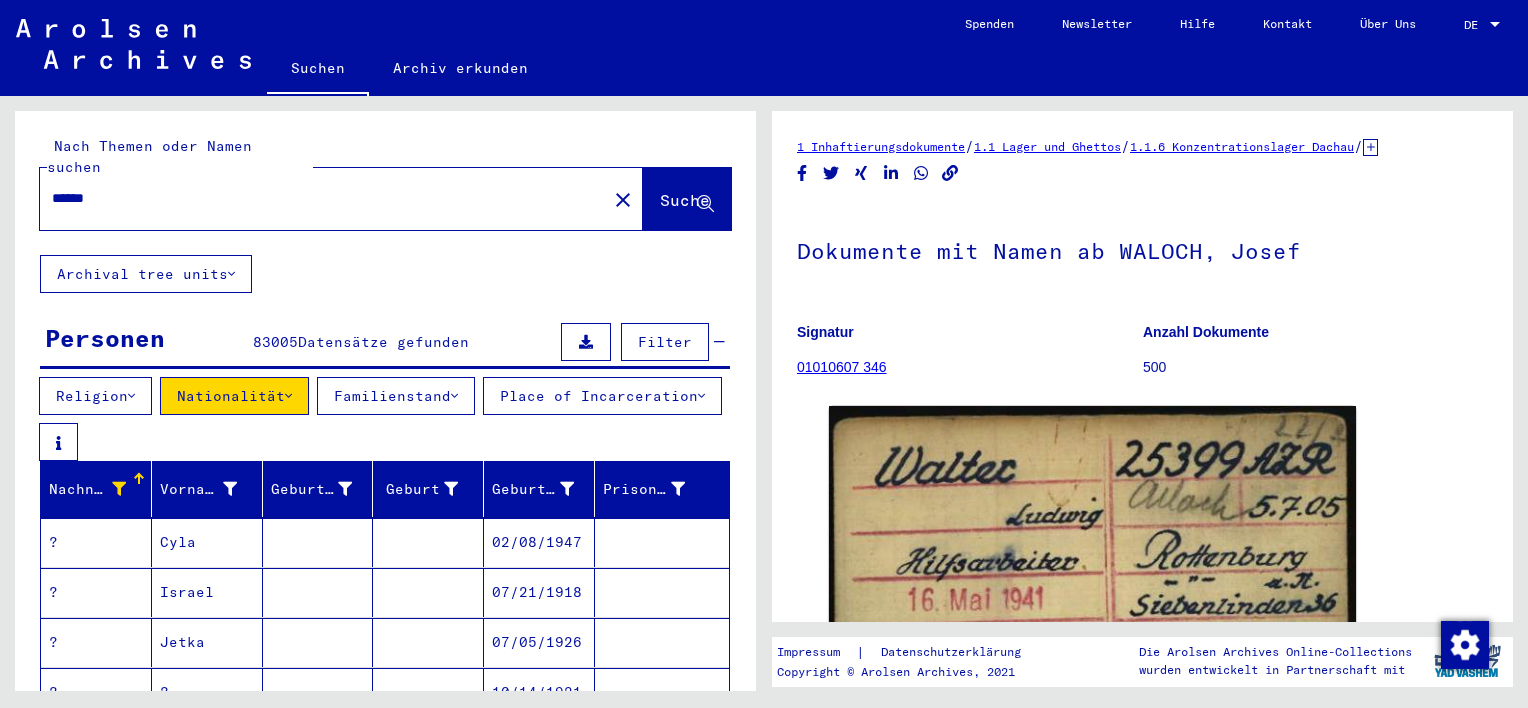 click at bounding box center [119, 489] 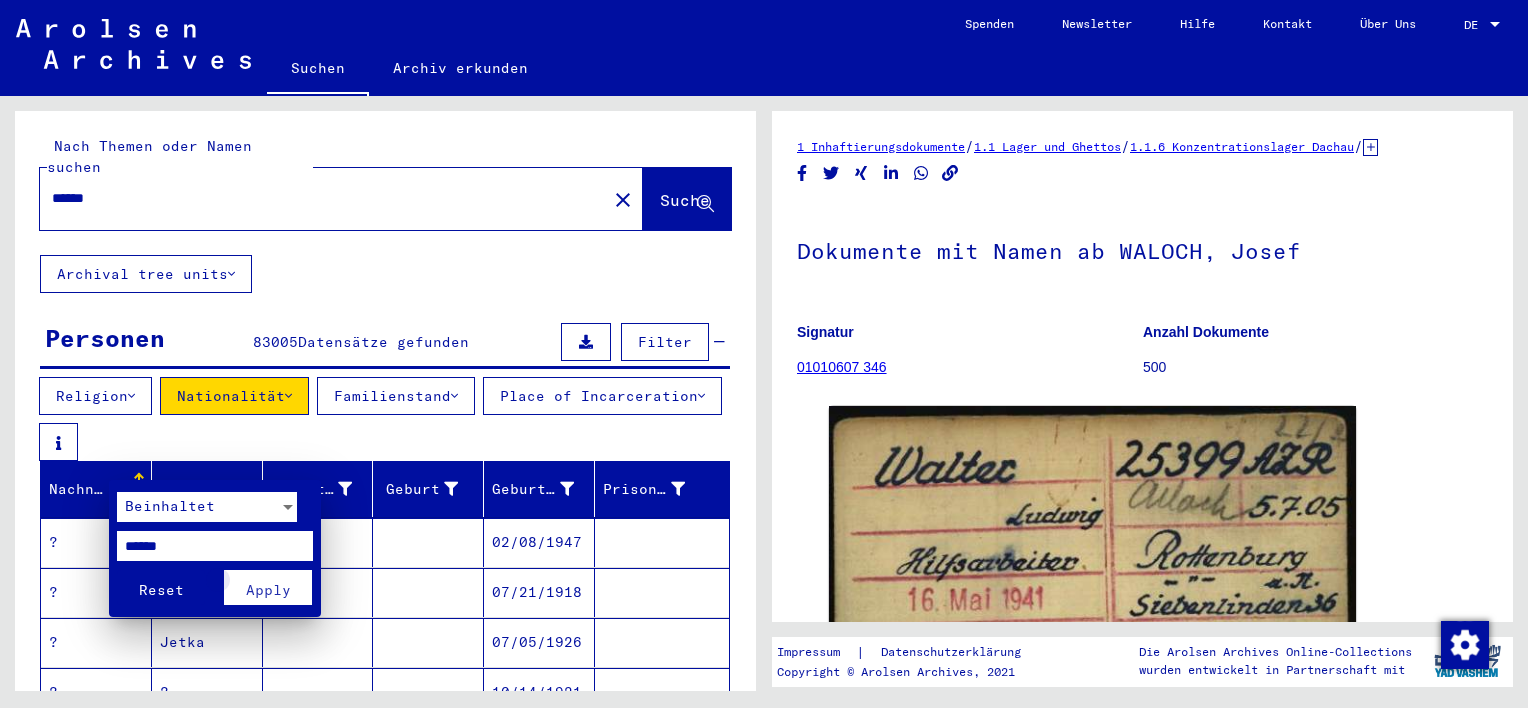 click on "Apply" at bounding box center (268, 590) 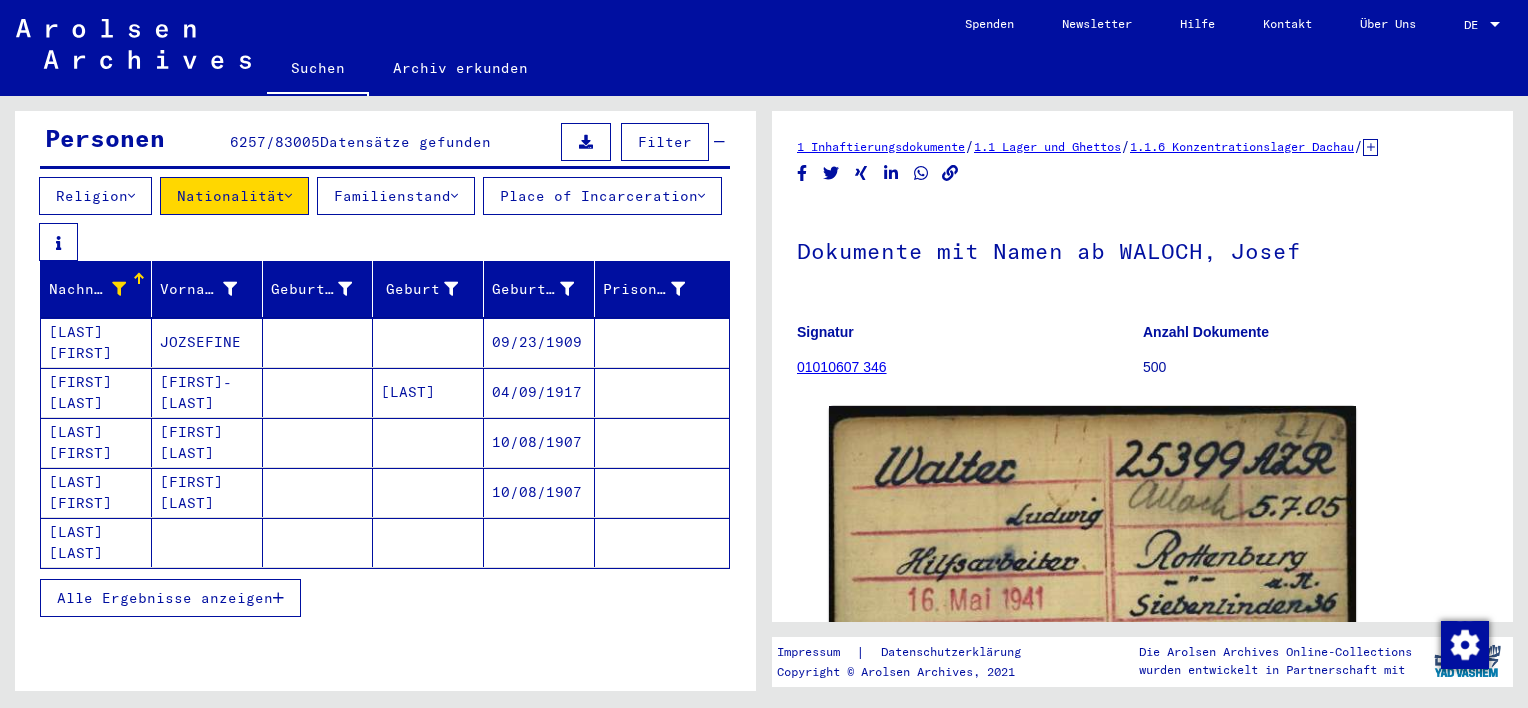 scroll, scrollTop: 300, scrollLeft: 0, axis: vertical 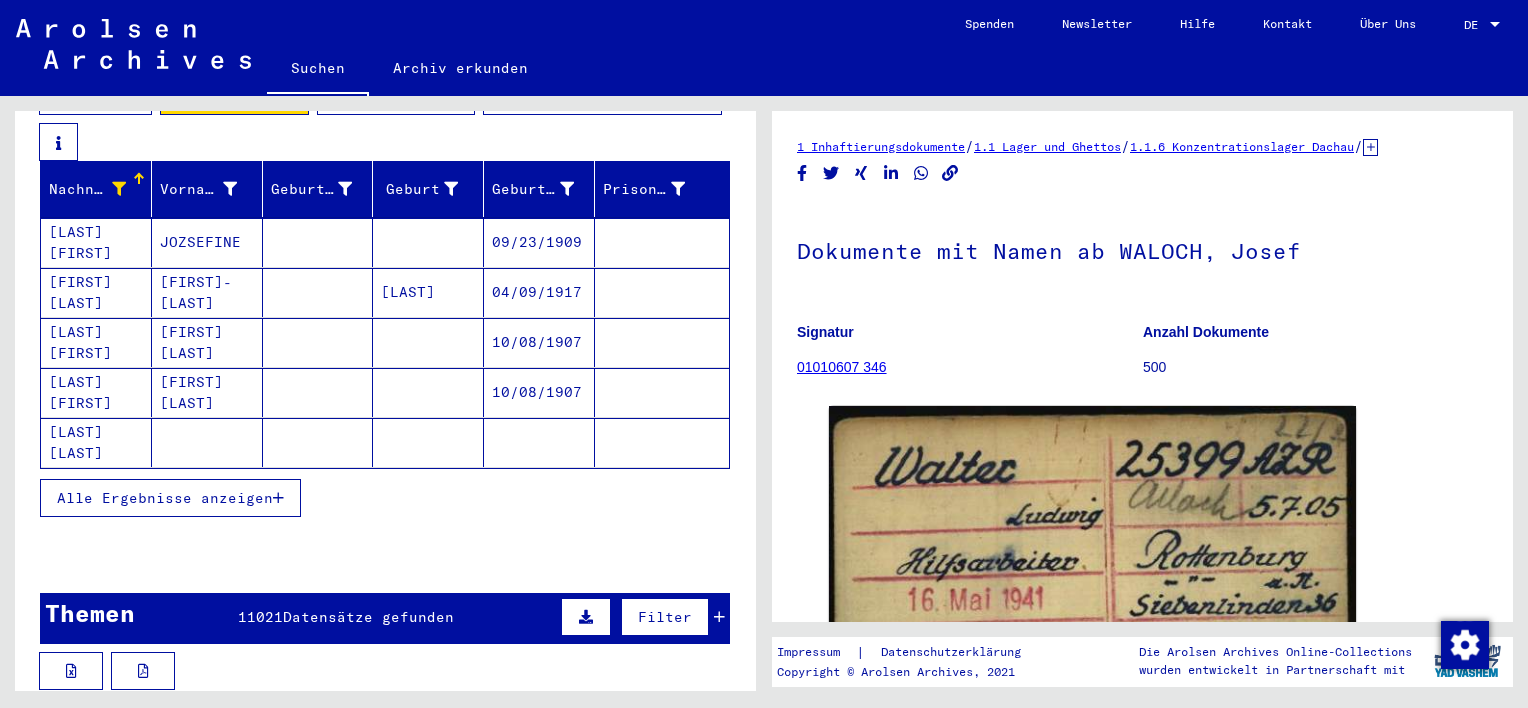click on "Alle Ergebnisse anzeigen" at bounding box center (165, 498) 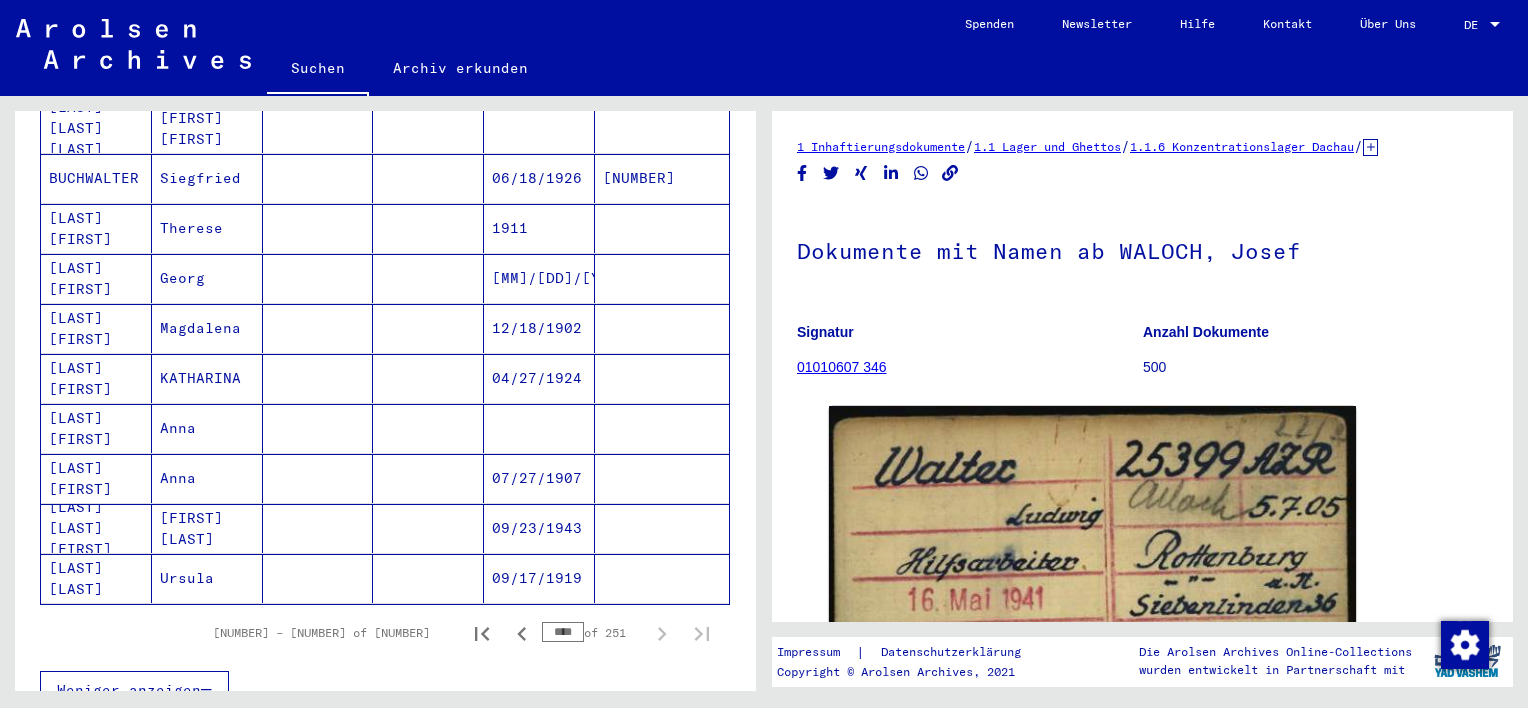 scroll, scrollTop: 1200, scrollLeft: 0, axis: vertical 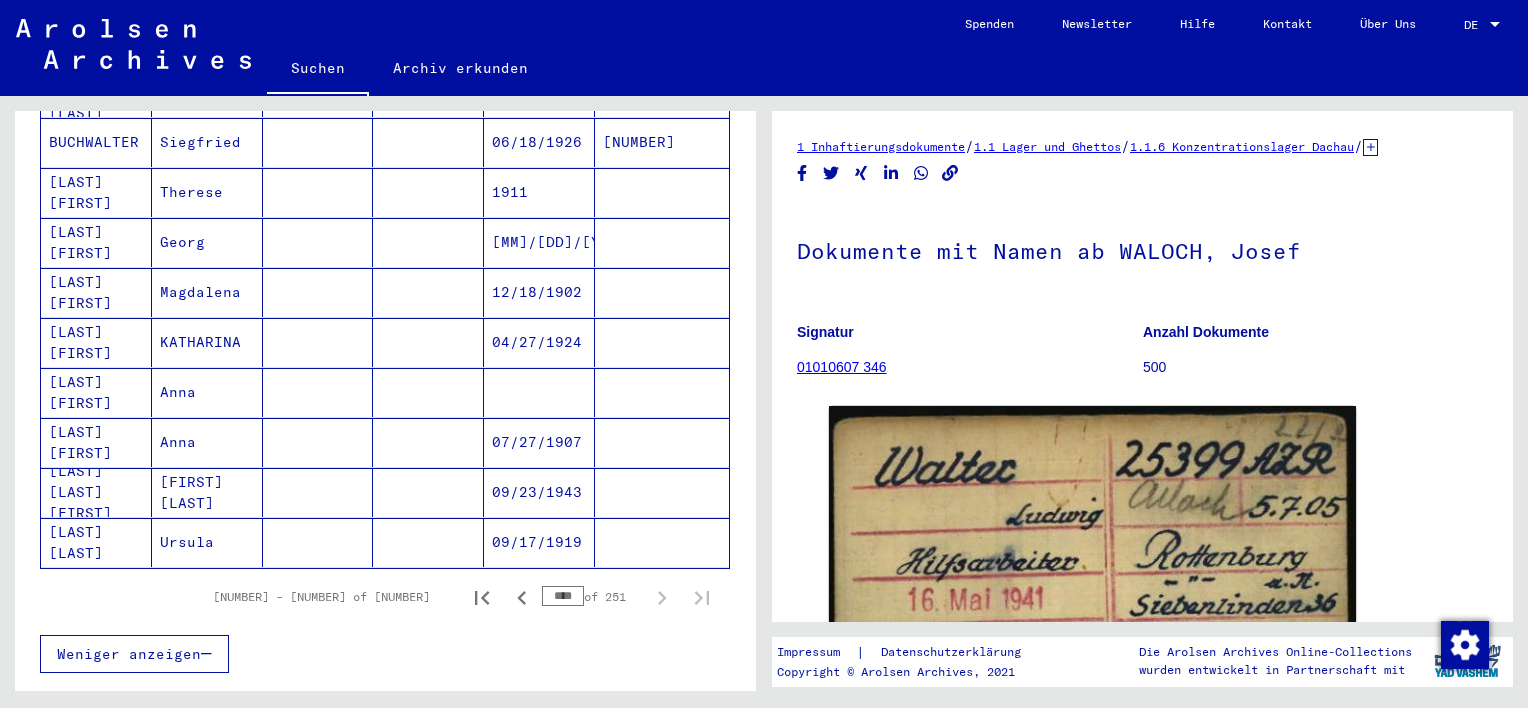 click on "Weniger anzeigen" at bounding box center (129, 654) 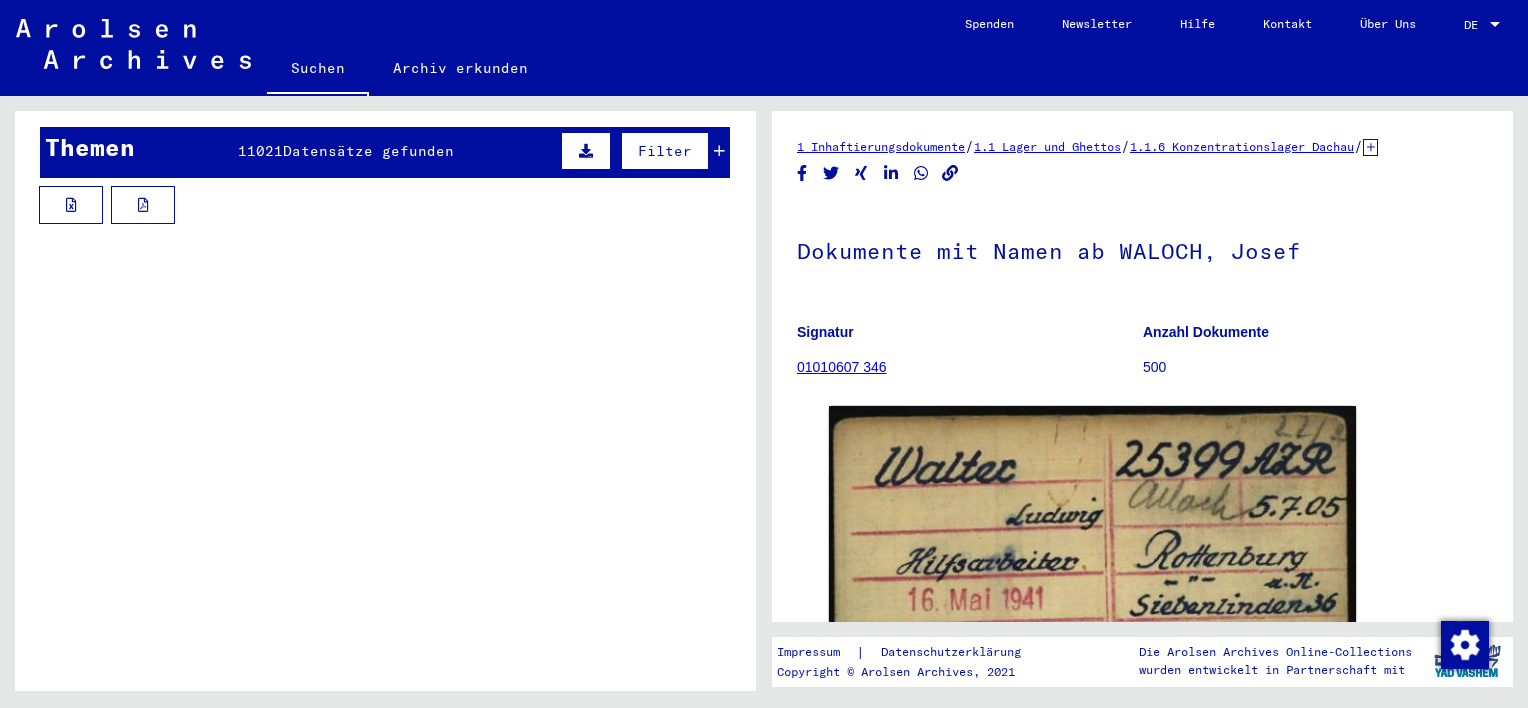 scroll, scrollTop: 0, scrollLeft: 0, axis: both 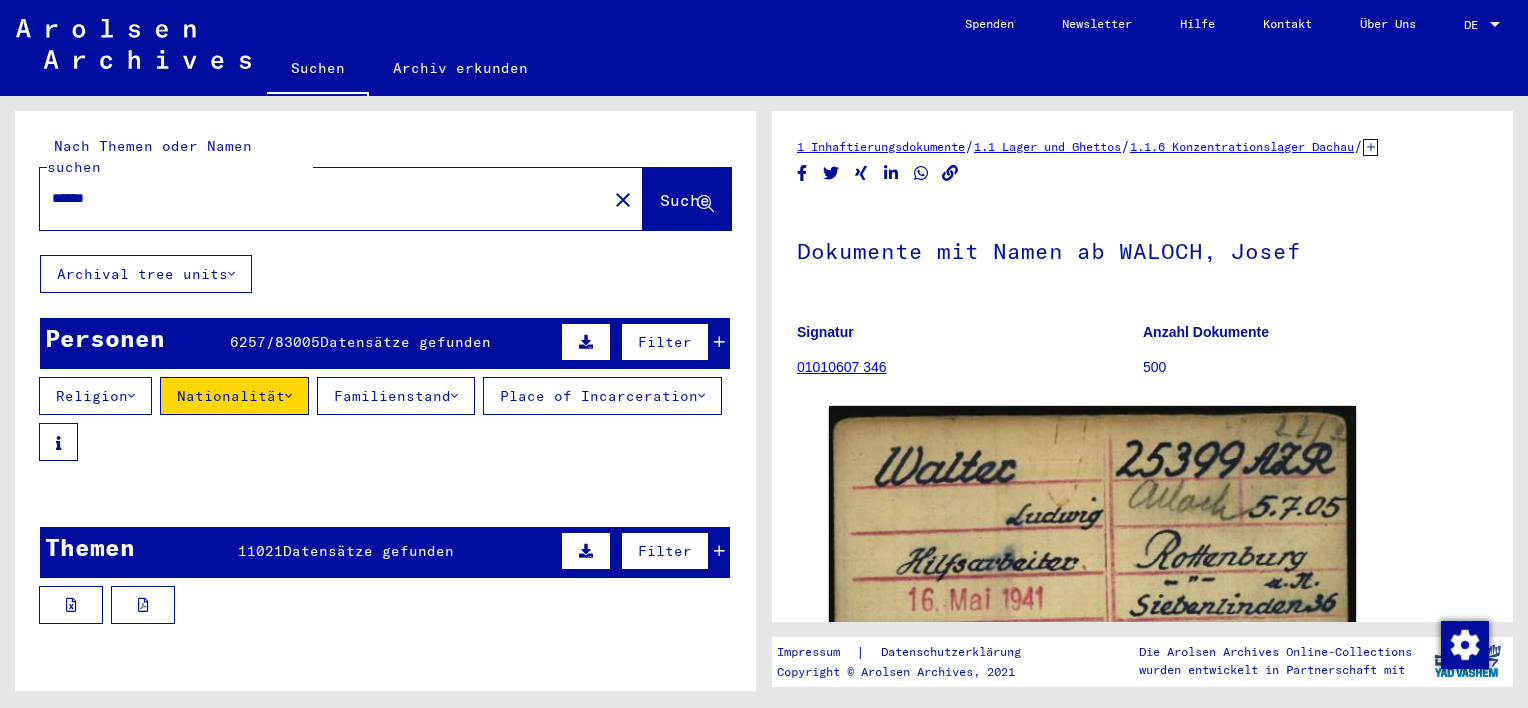 click on "Suche" 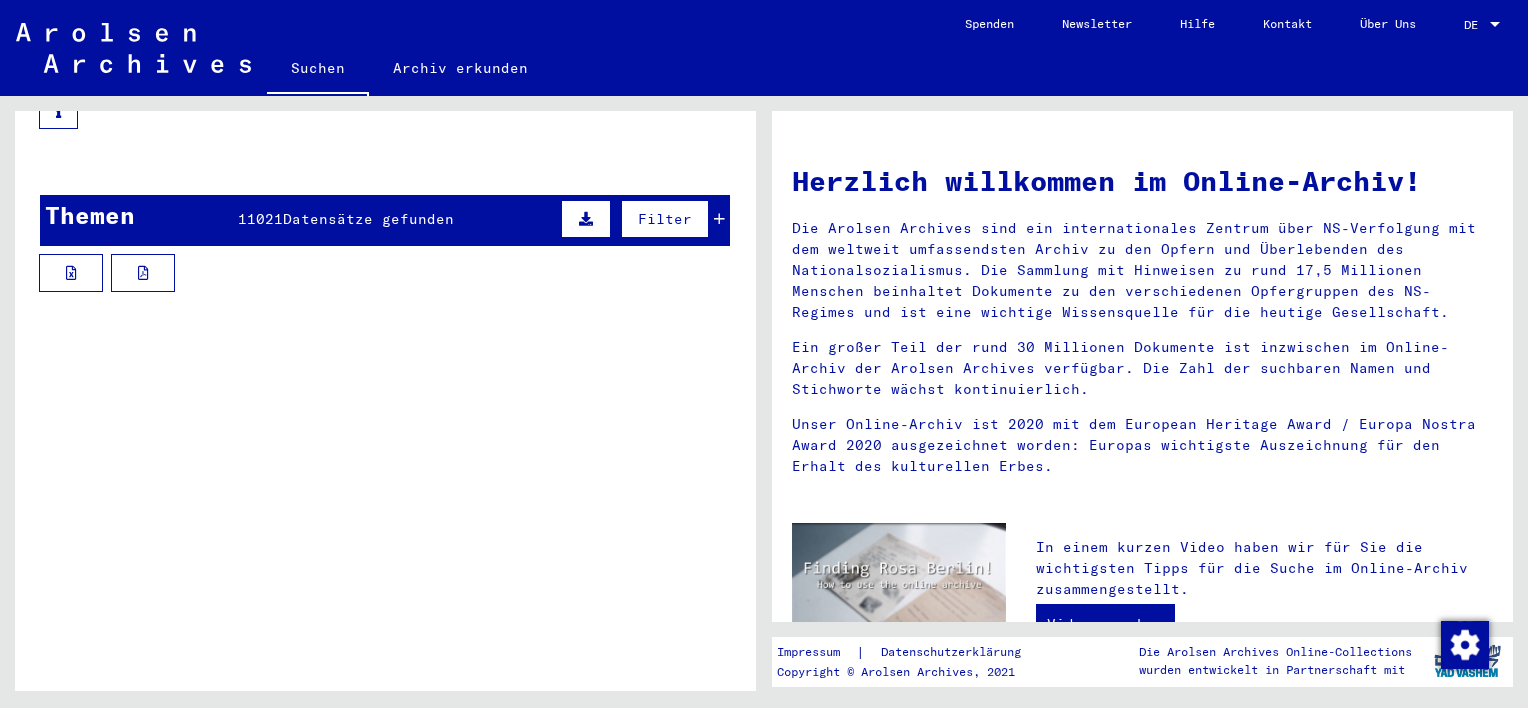 scroll, scrollTop: 200, scrollLeft: 0, axis: vertical 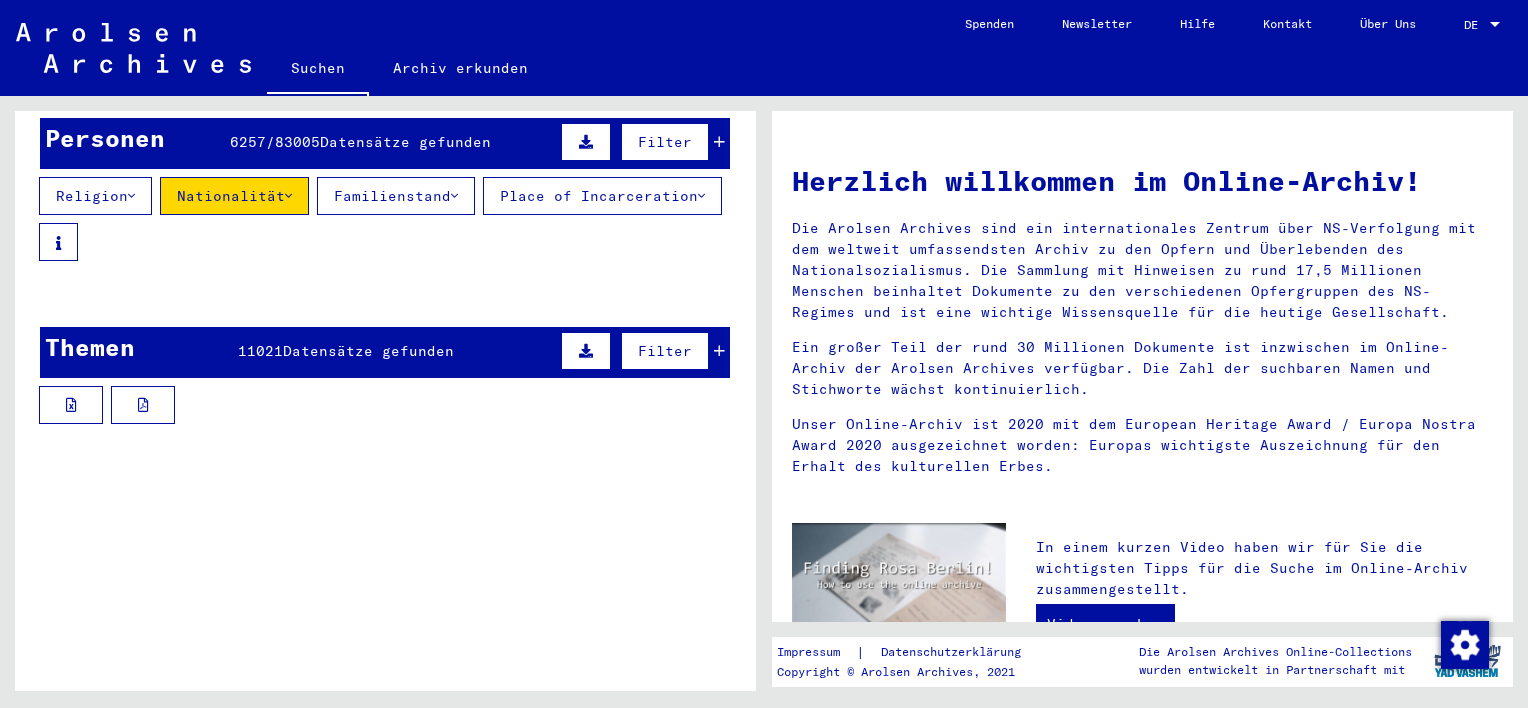 click on "JOZSEFINE" at bounding box center [207, 391] 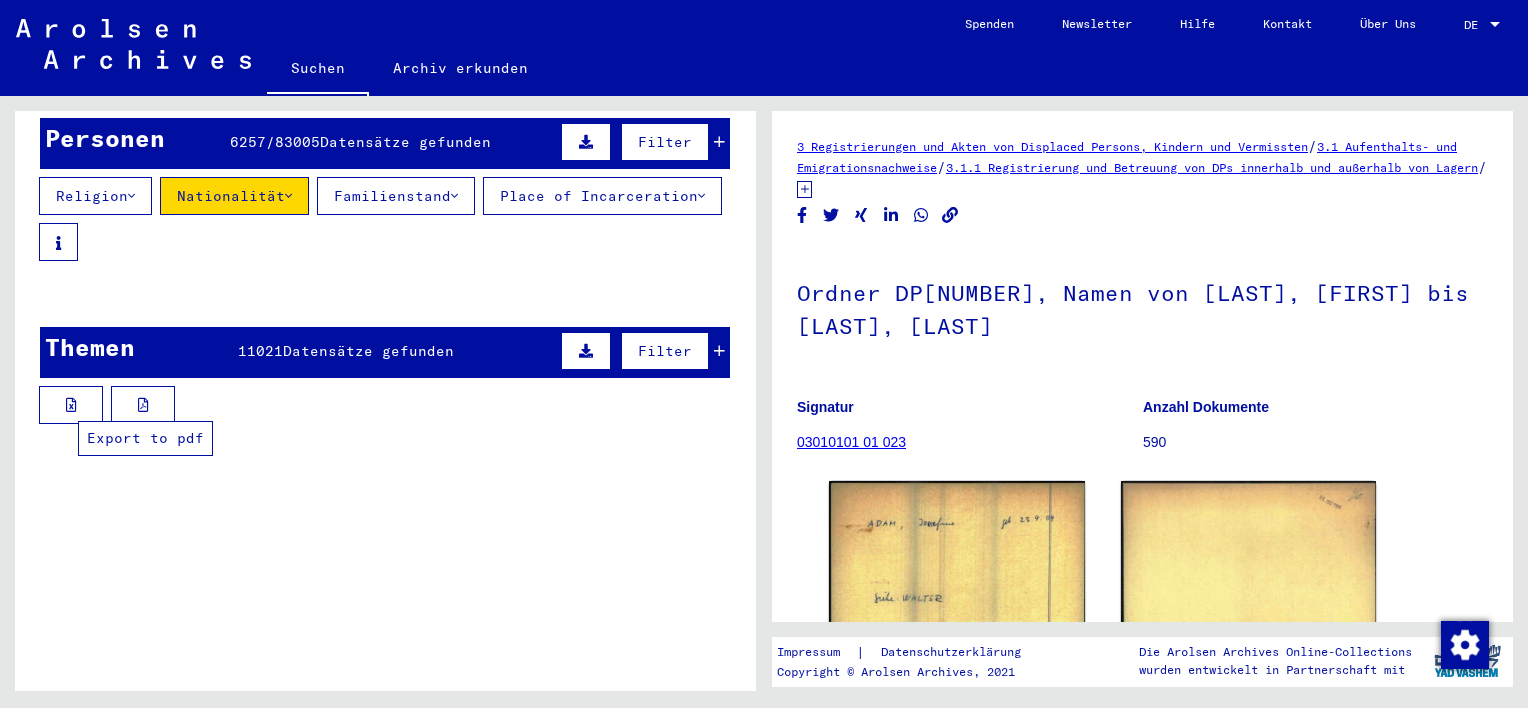 scroll, scrollTop: 0, scrollLeft: 0, axis: both 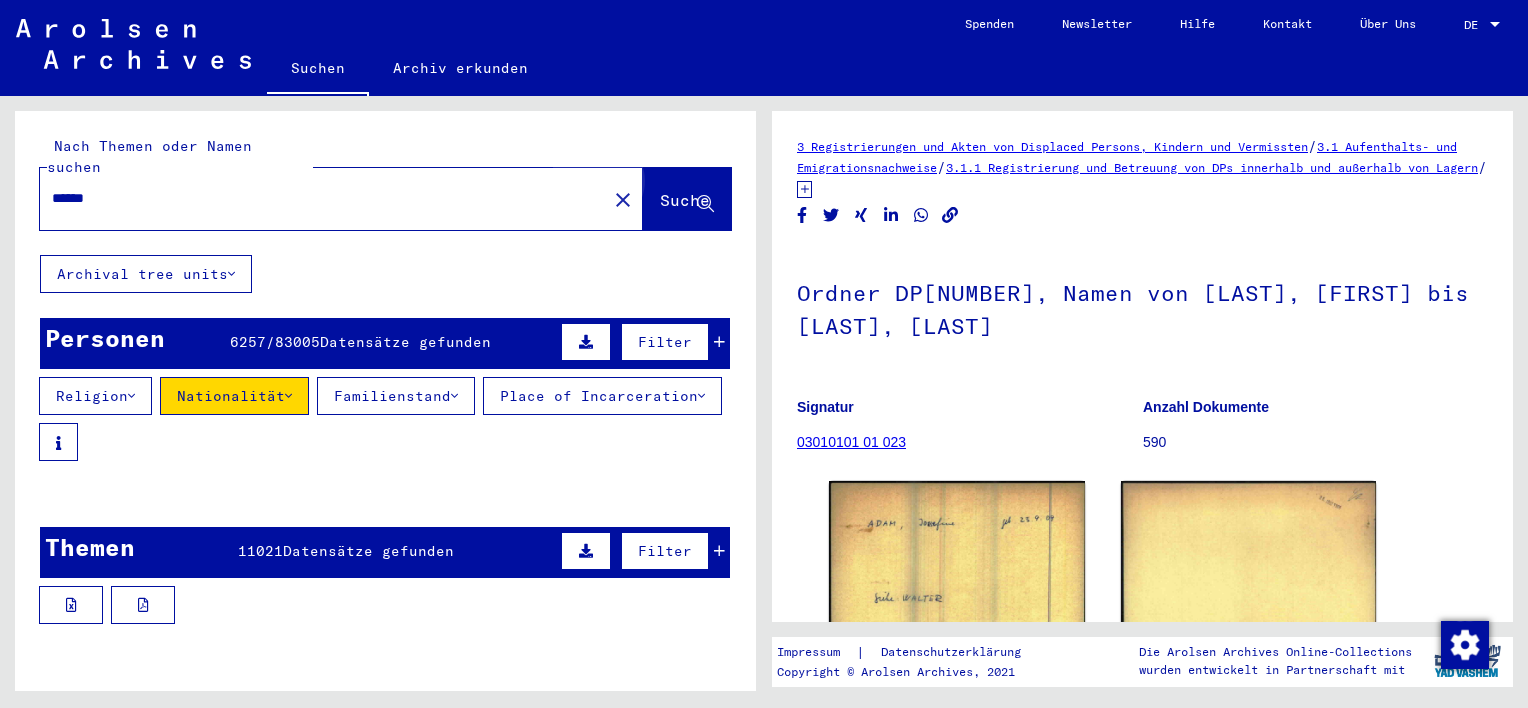 click on "Suche" 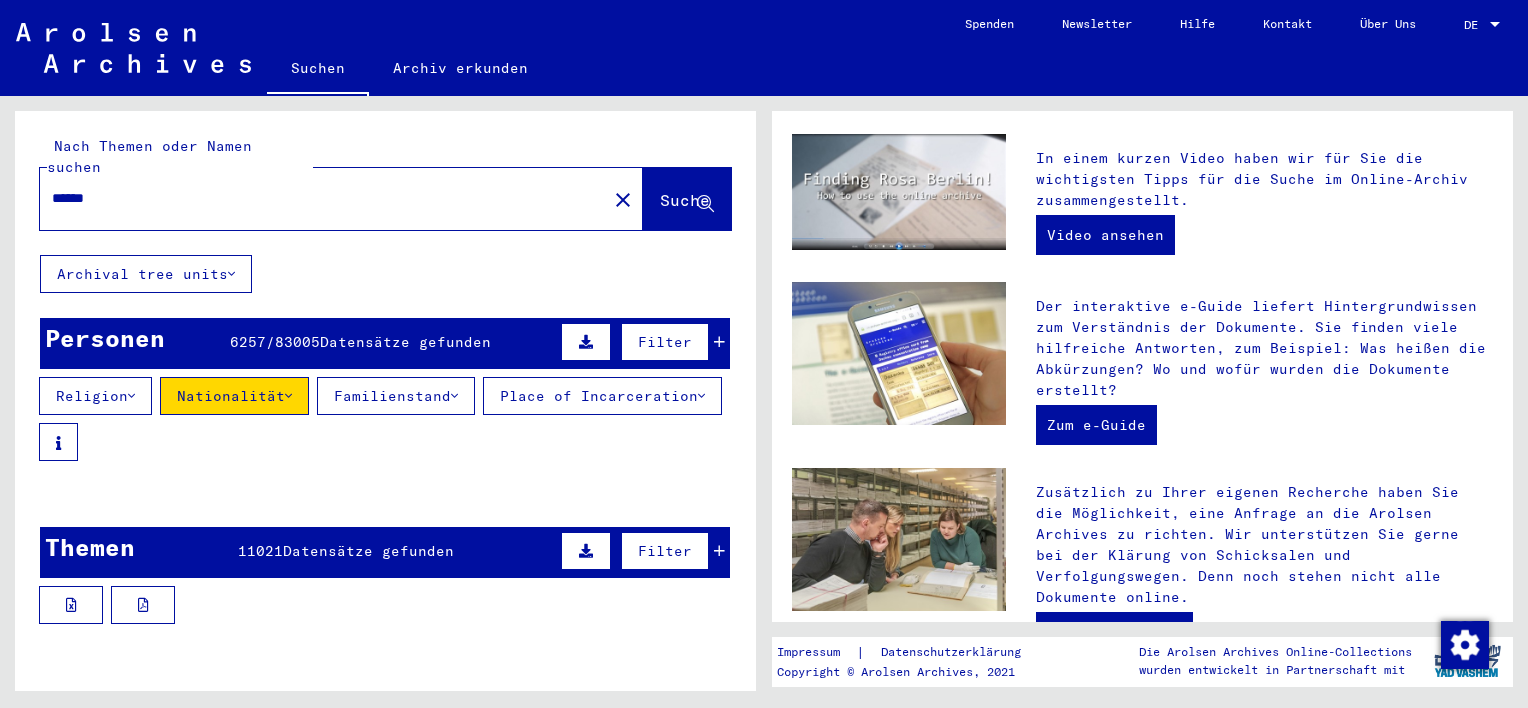 scroll, scrollTop: 400, scrollLeft: 0, axis: vertical 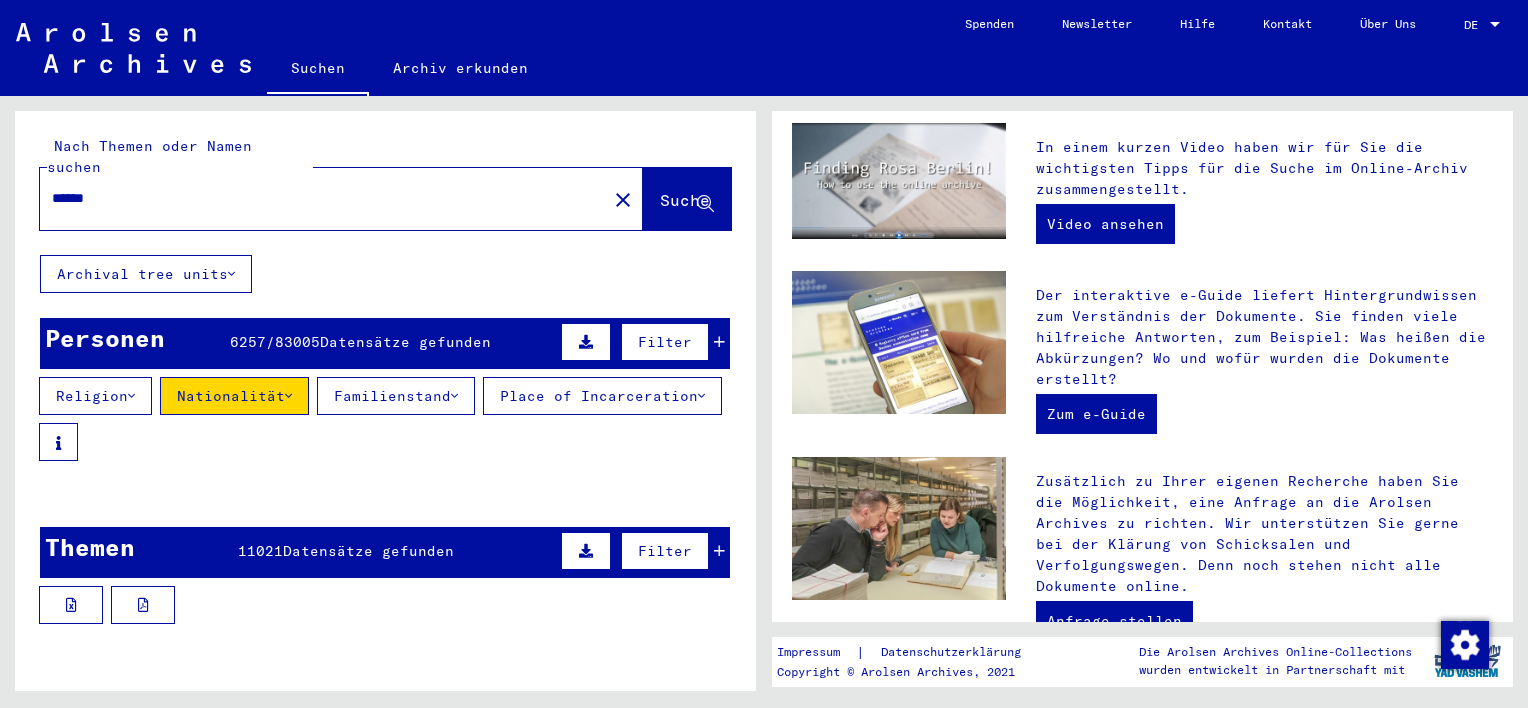 click on "Suchen" 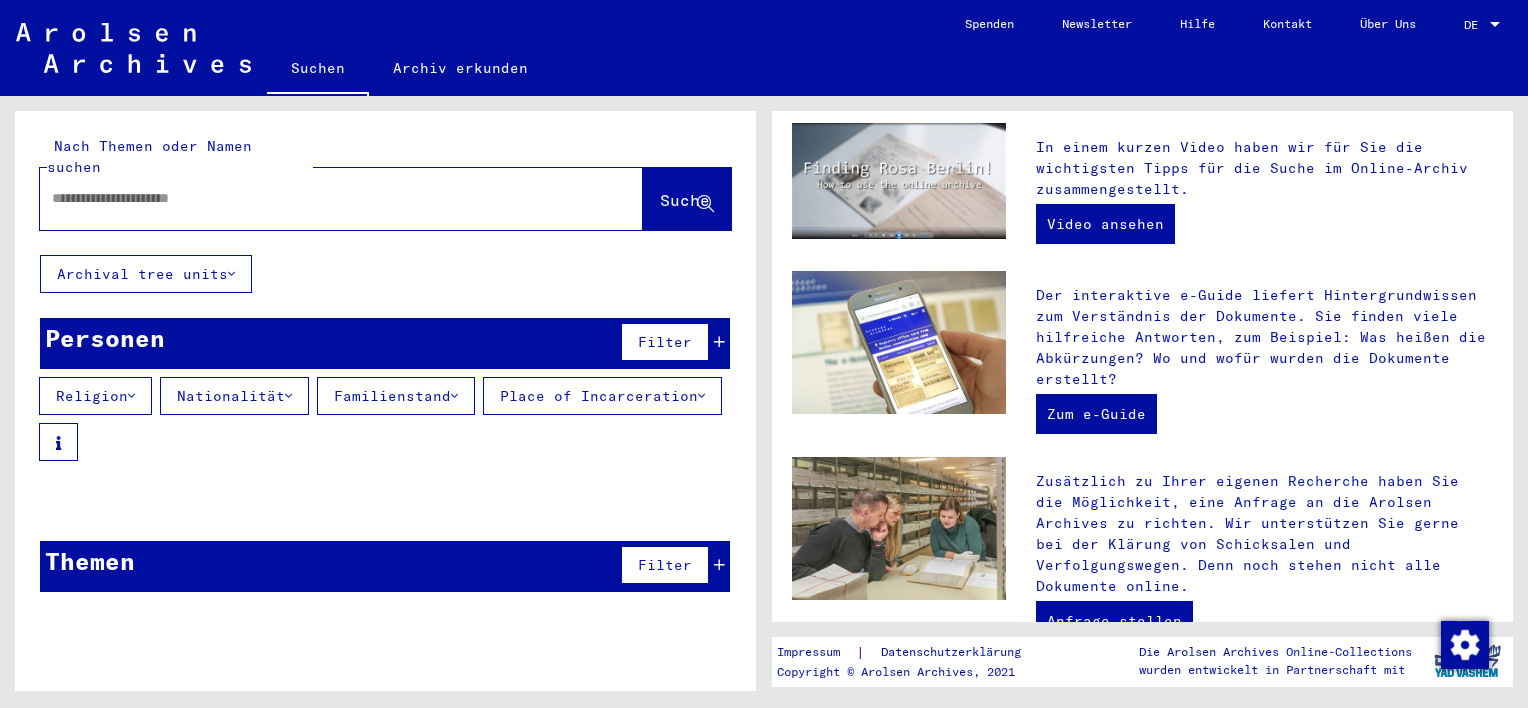 click 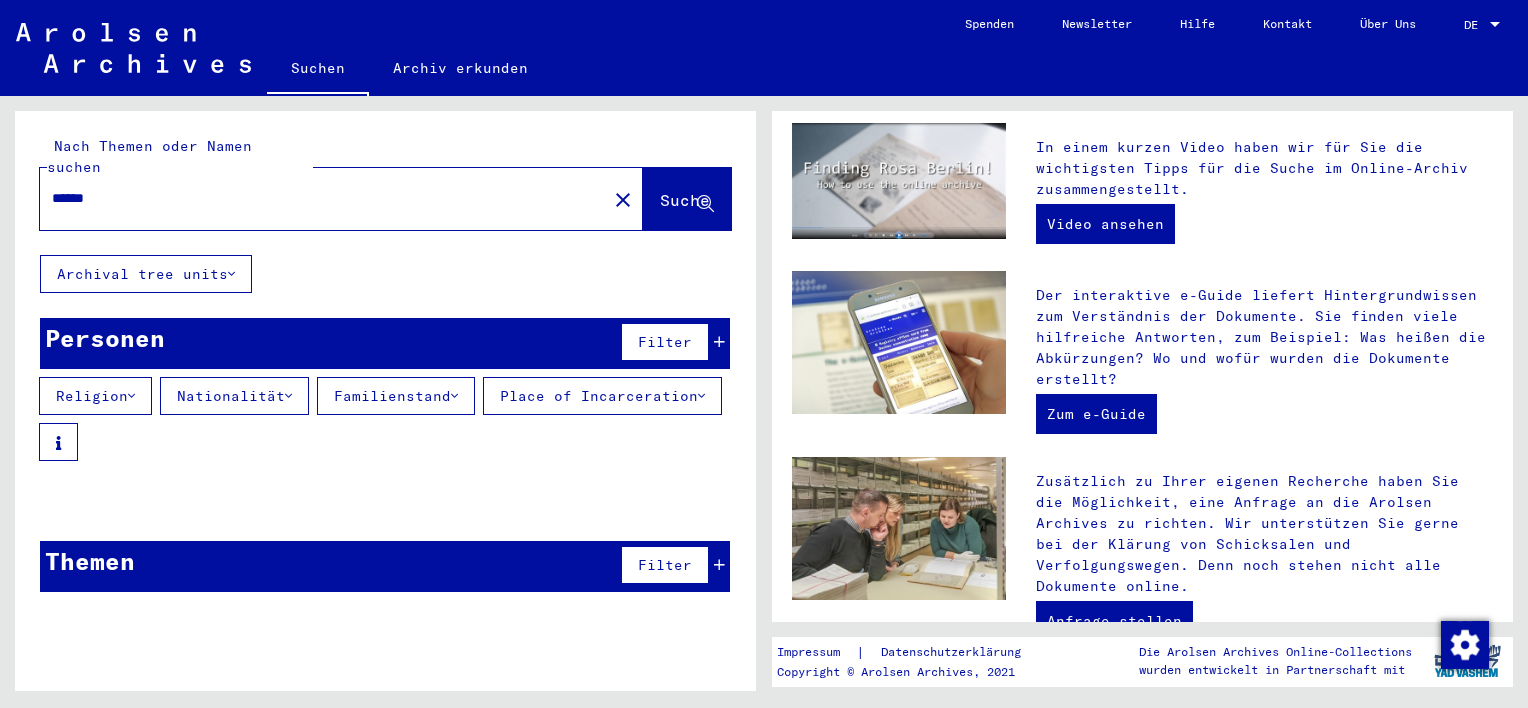 type on "******" 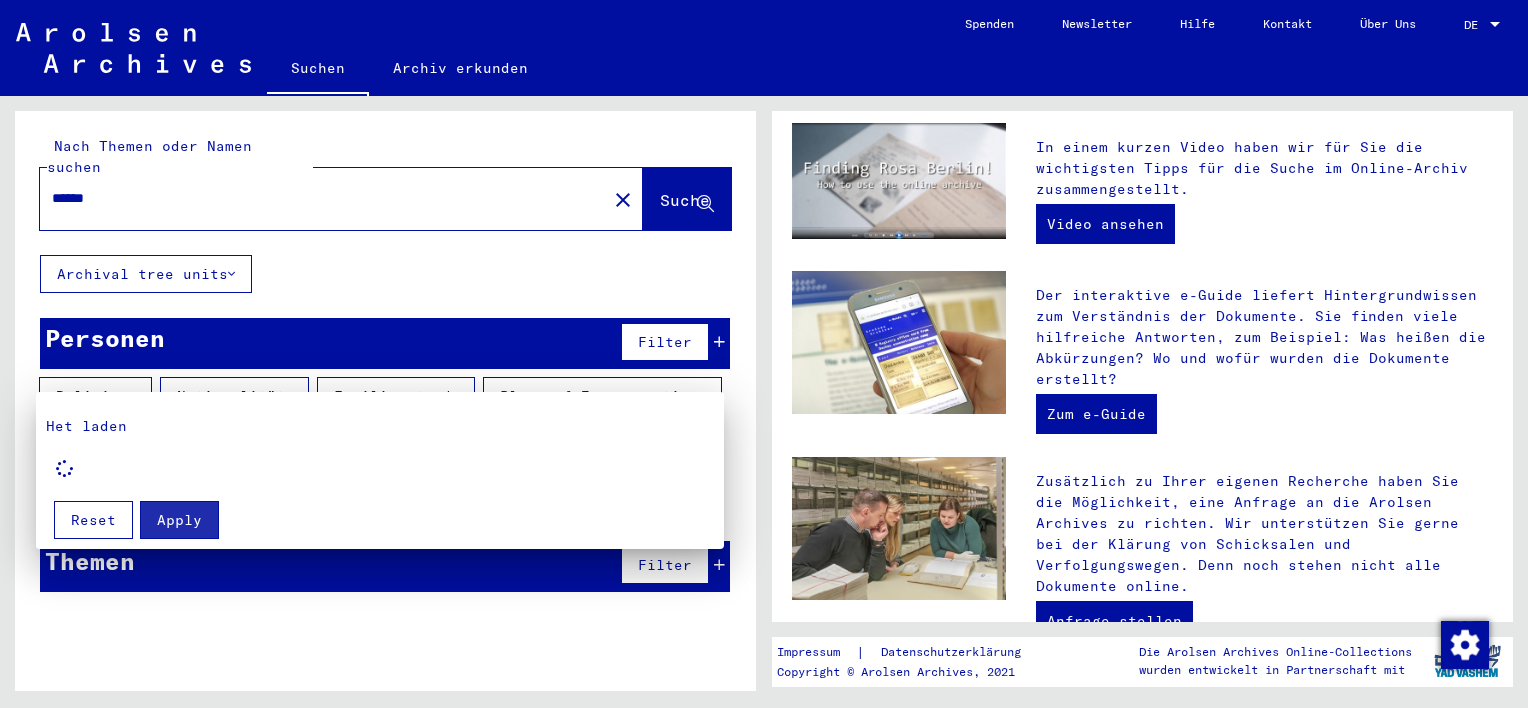 click at bounding box center [764, 354] 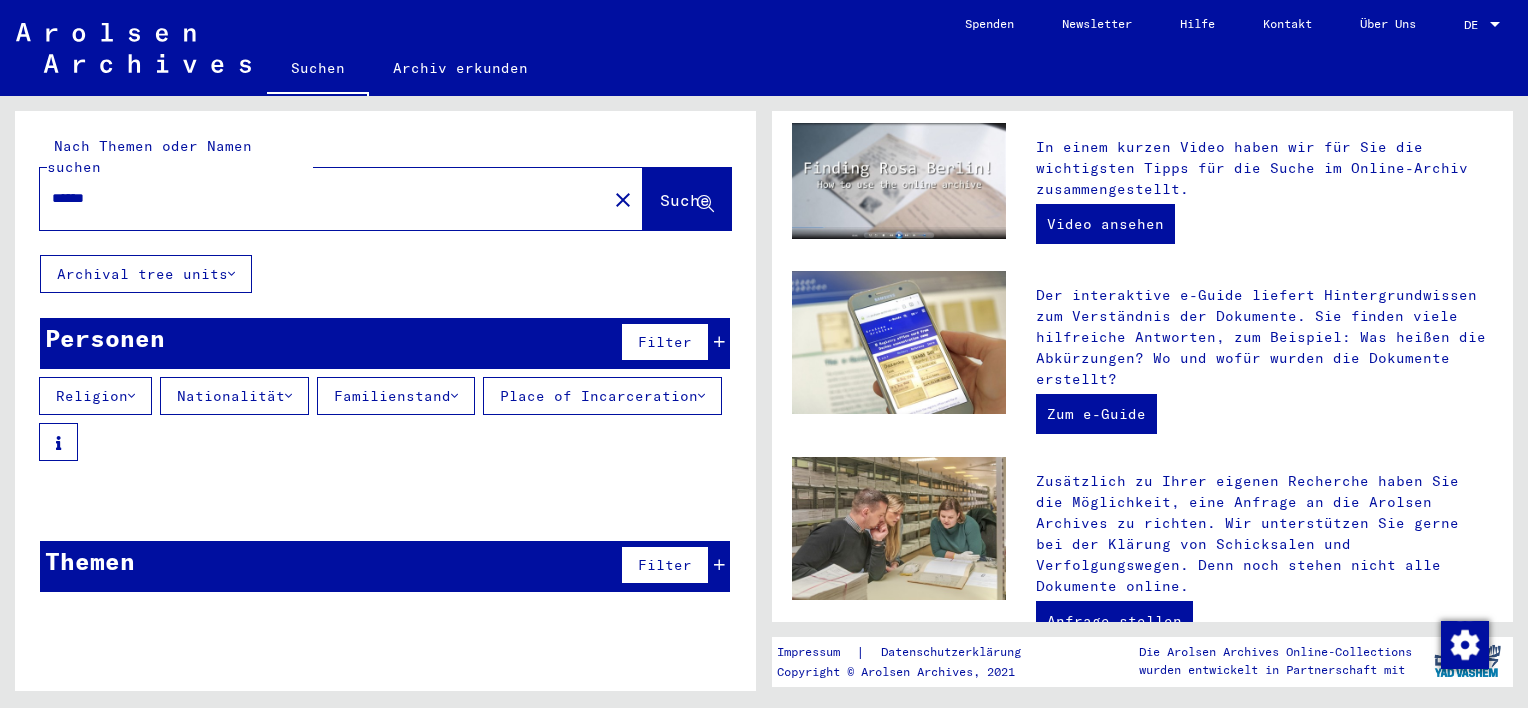 click on "Nationalität" at bounding box center [234, 396] 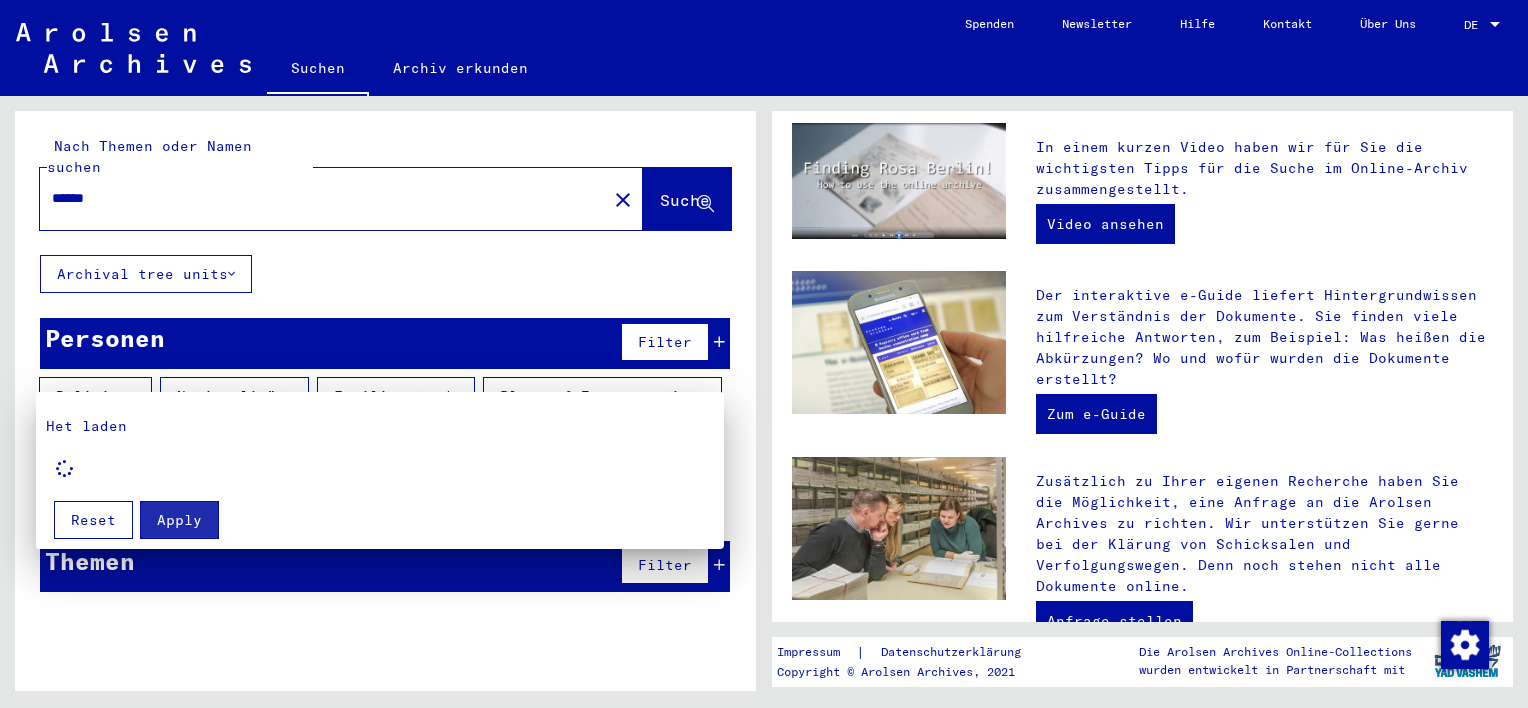 click at bounding box center [764, 354] 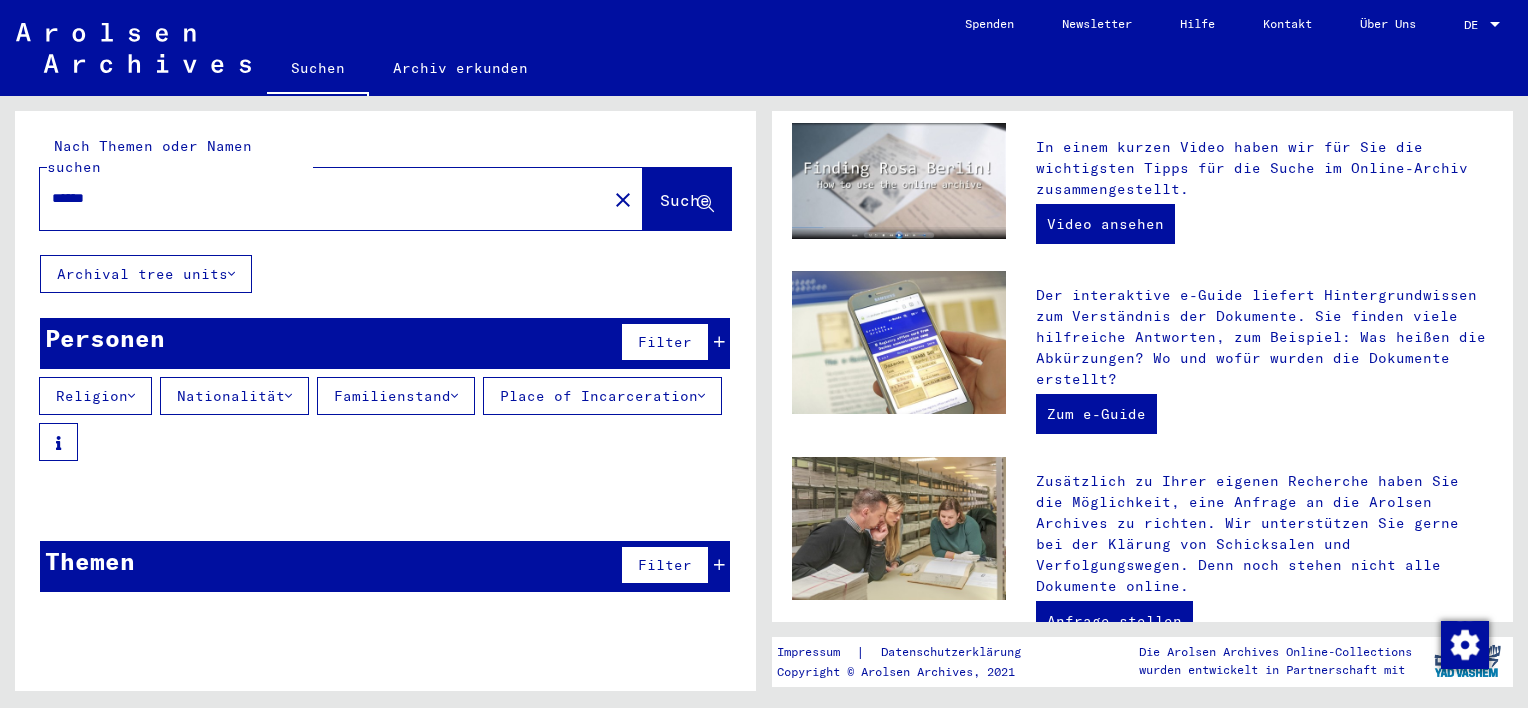 click on "Nationalität" at bounding box center [234, 396] 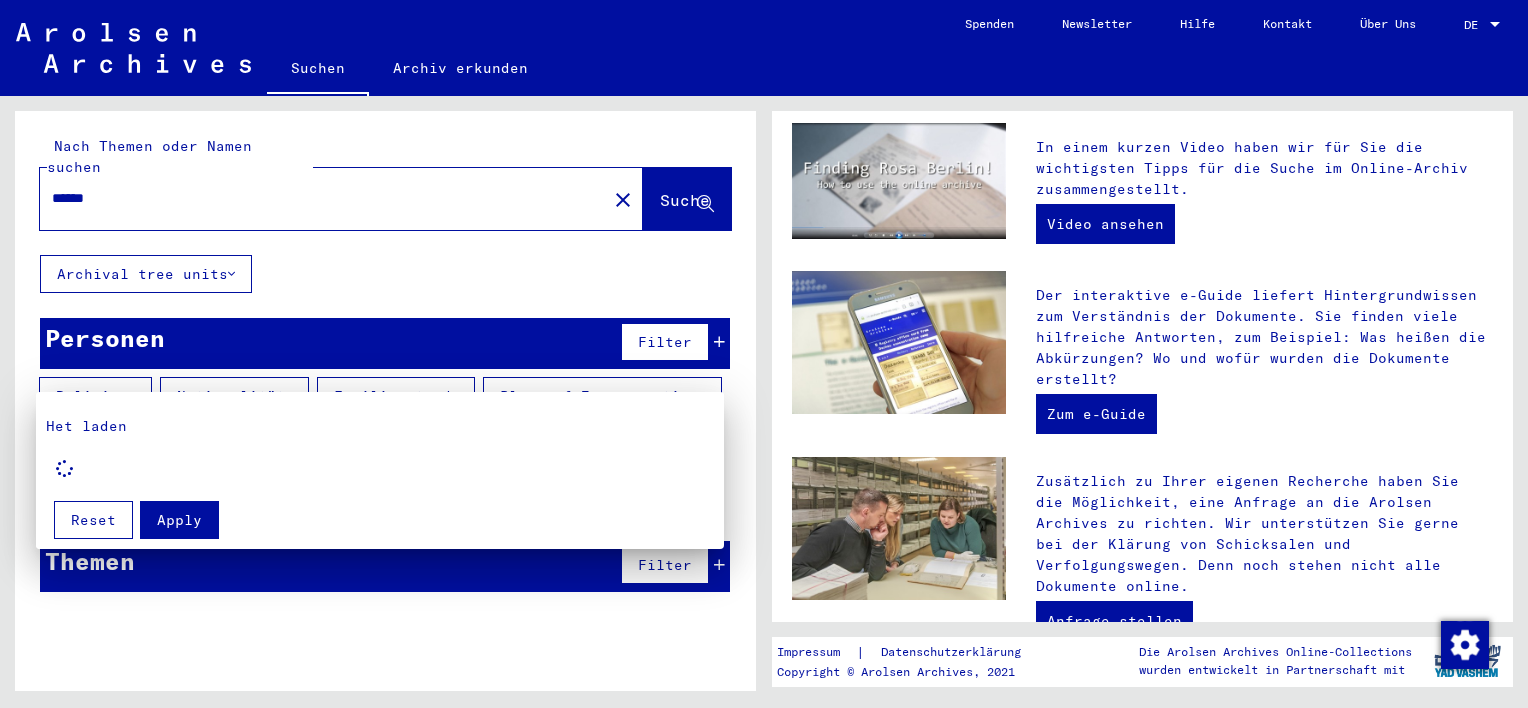 click at bounding box center [764, 354] 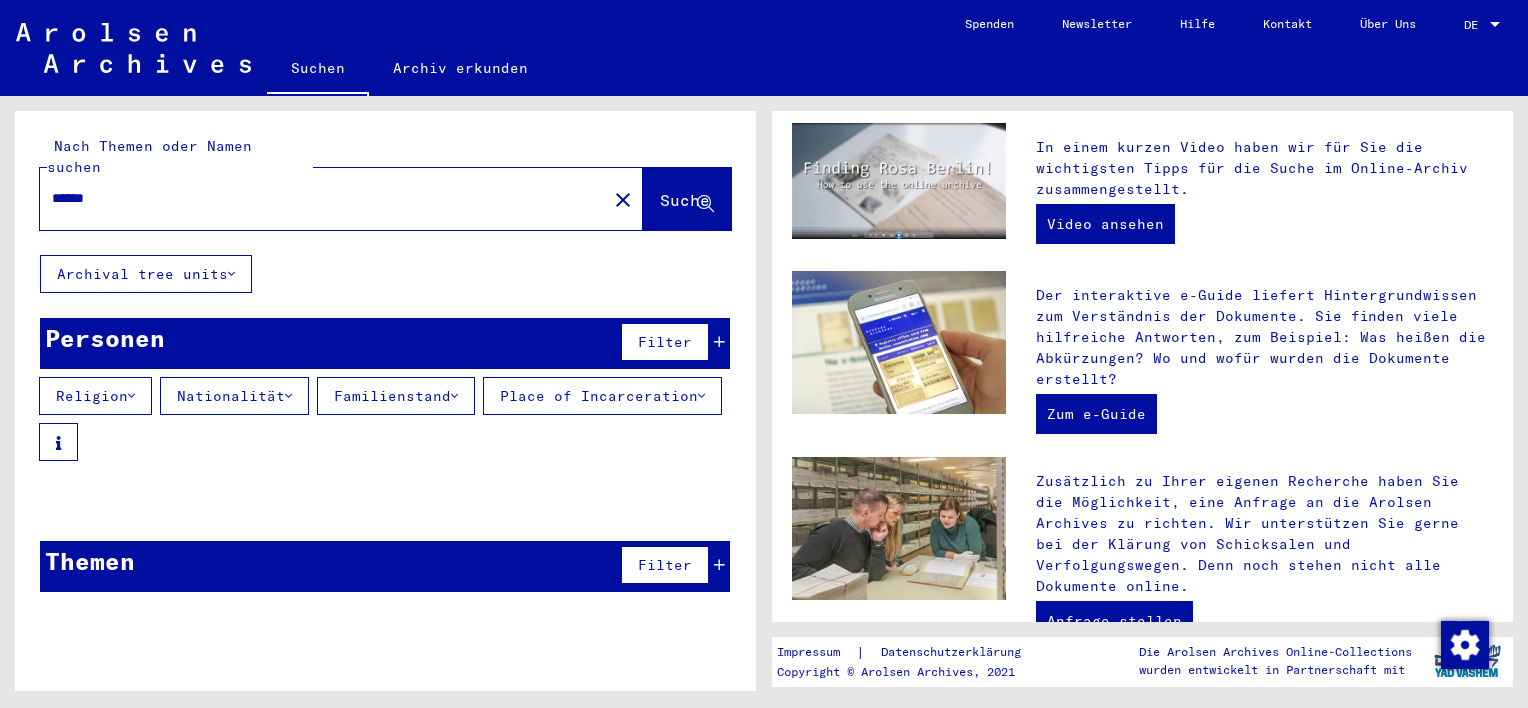 click on "Nationalität" at bounding box center [234, 396] 